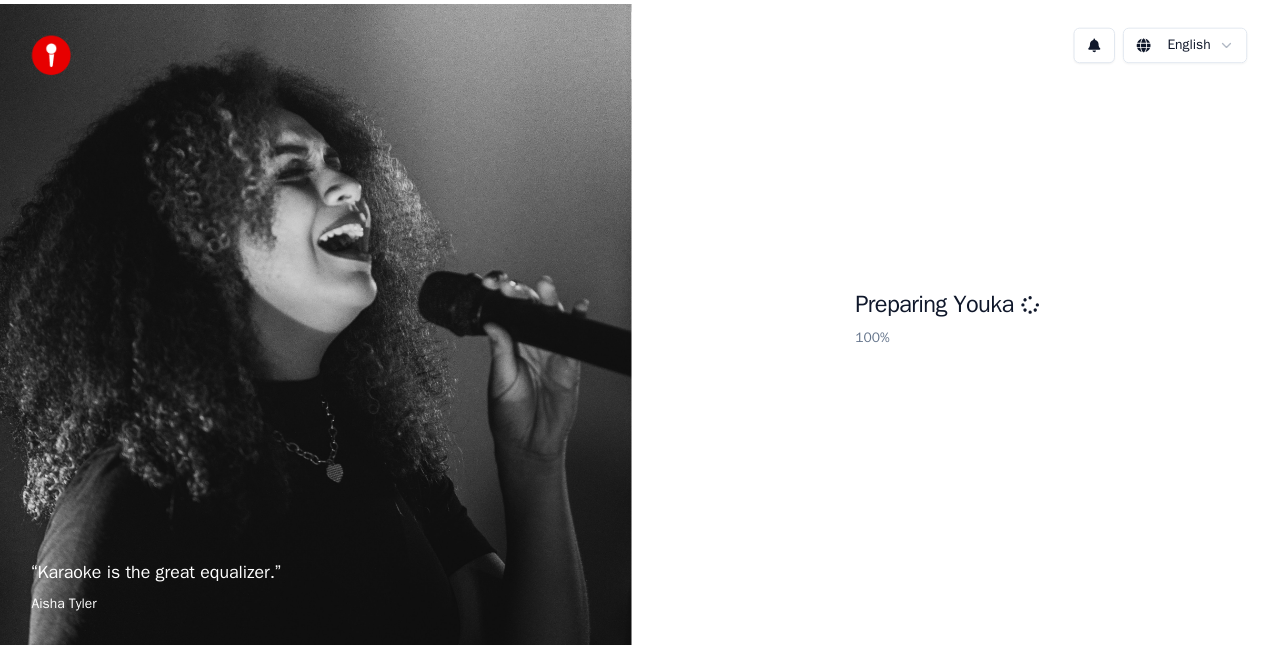 scroll, scrollTop: 0, scrollLeft: 0, axis: both 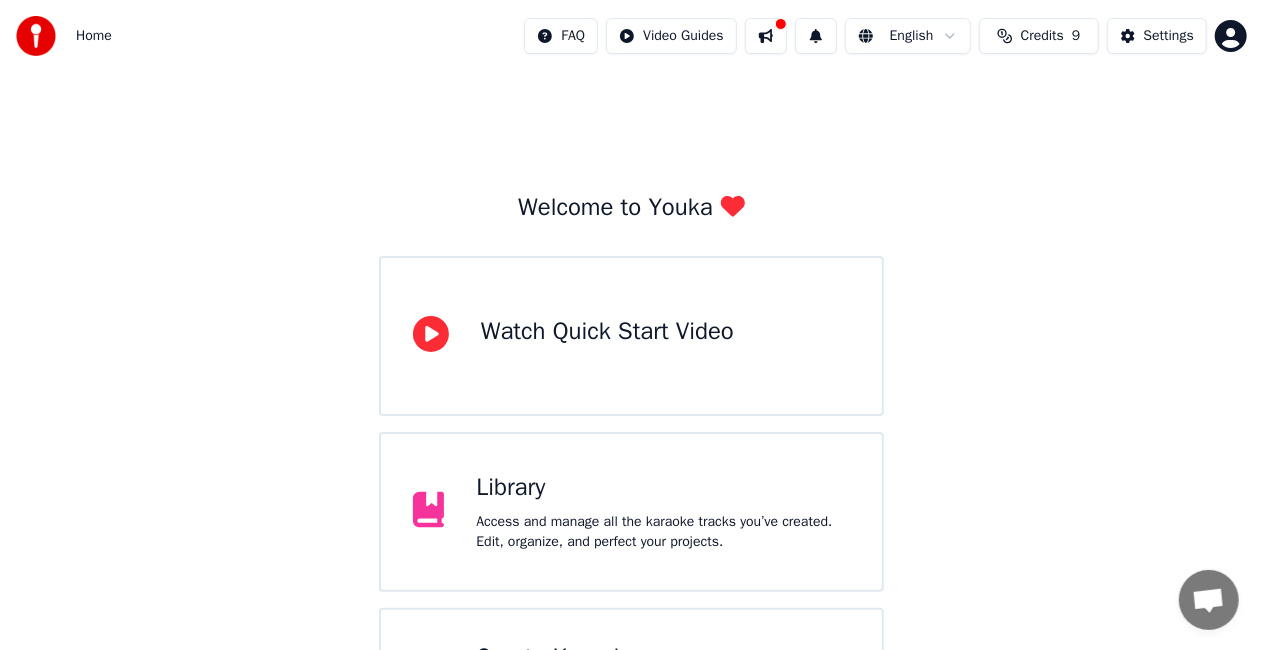 click at bounding box center [766, 36] 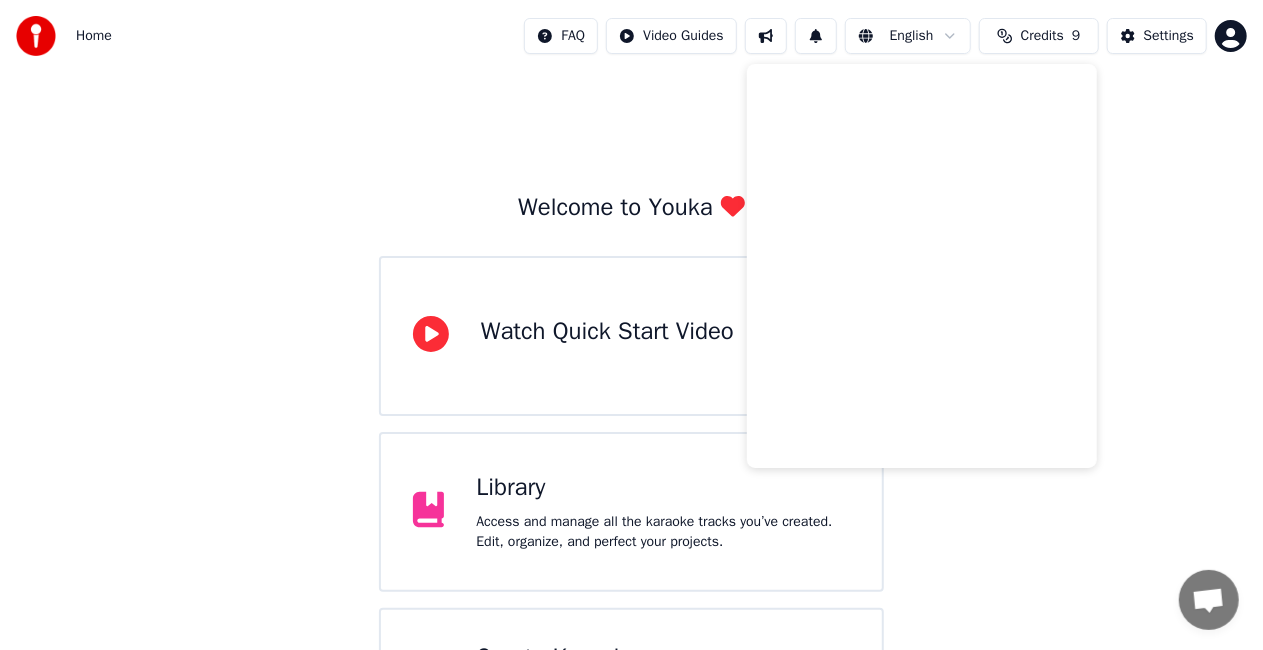 click on "Welcome to Youka Watch Quick Start Video Library Access and manage all the karaoke tracks you’ve created. Edit, organize, and perfect your projects. Create Karaoke Create karaoke from audio or video files (MP3, MP4, and more), or paste a URL to instantly generate a karaoke video with synchronized lyrics." at bounding box center [631, 424] 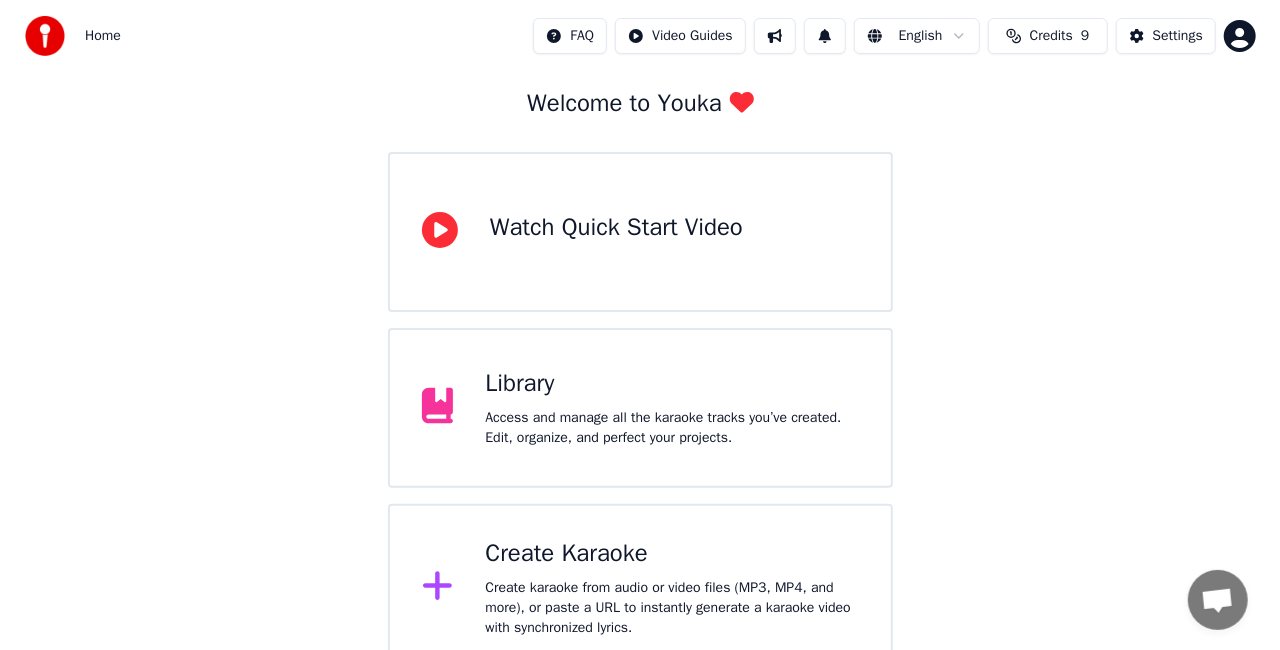 scroll, scrollTop: 126, scrollLeft: 0, axis: vertical 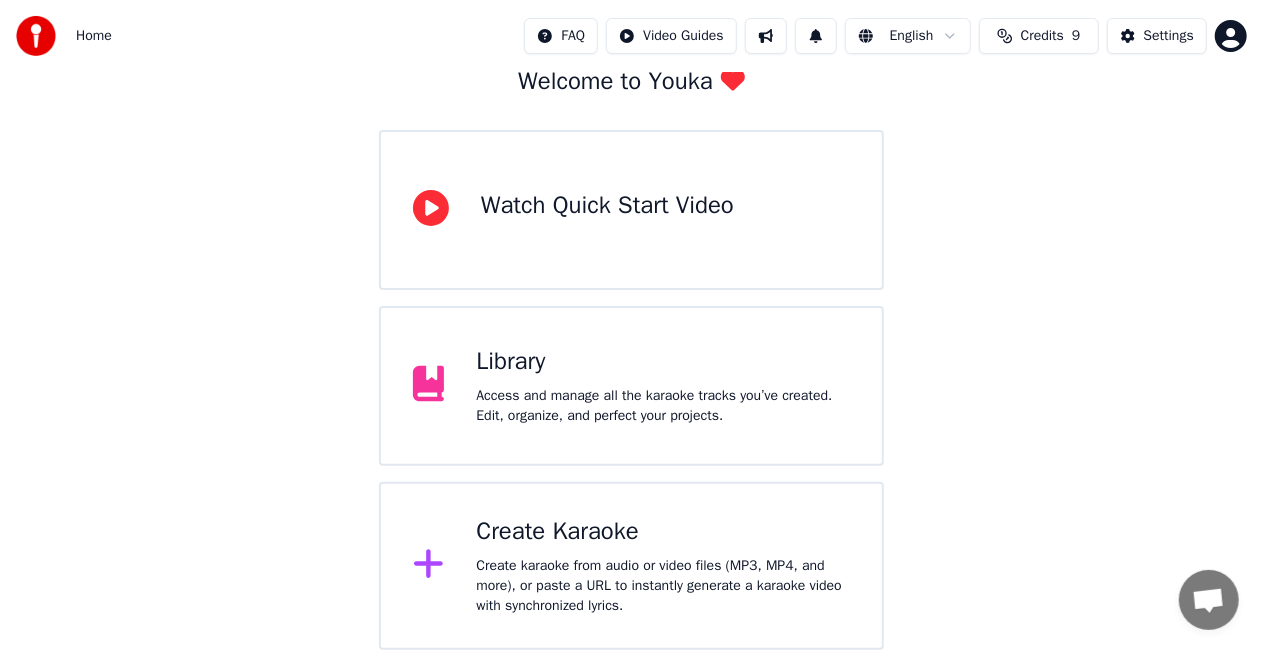 click on "Create karaoke from audio or video files (MP3, MP4, and more), or paste a URL to instantly generate a karaoke video with synchronized lyrics." at bounding box center [663, 586] 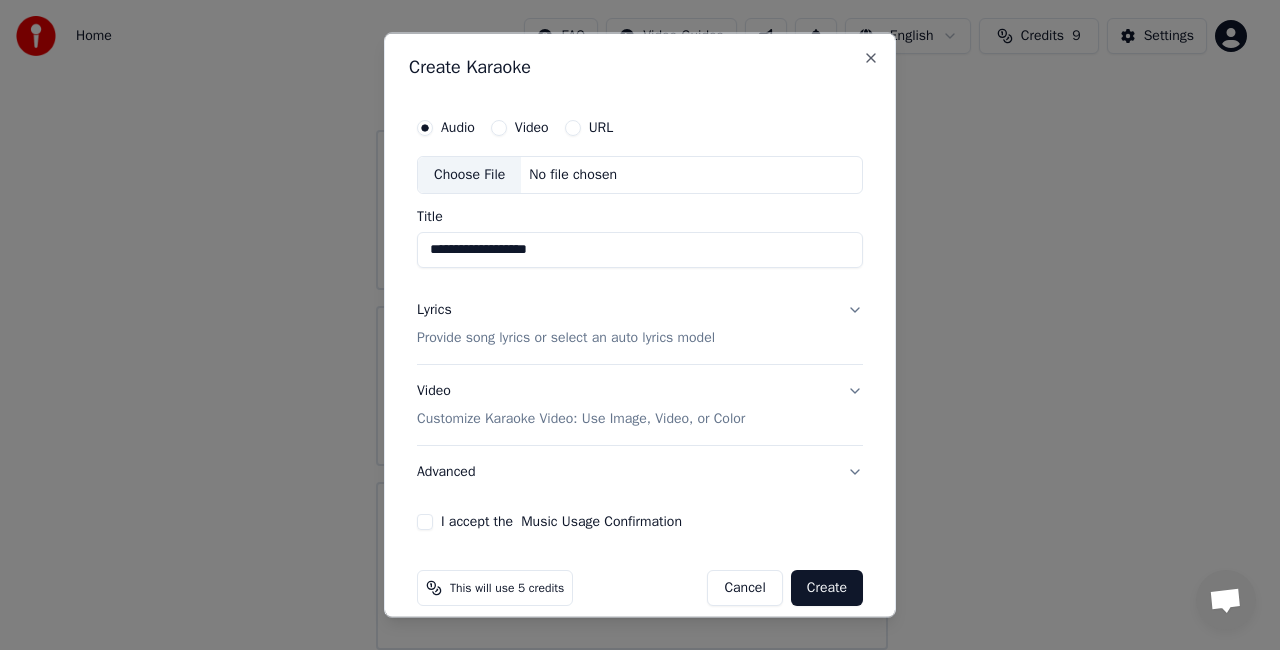 type on "**********" 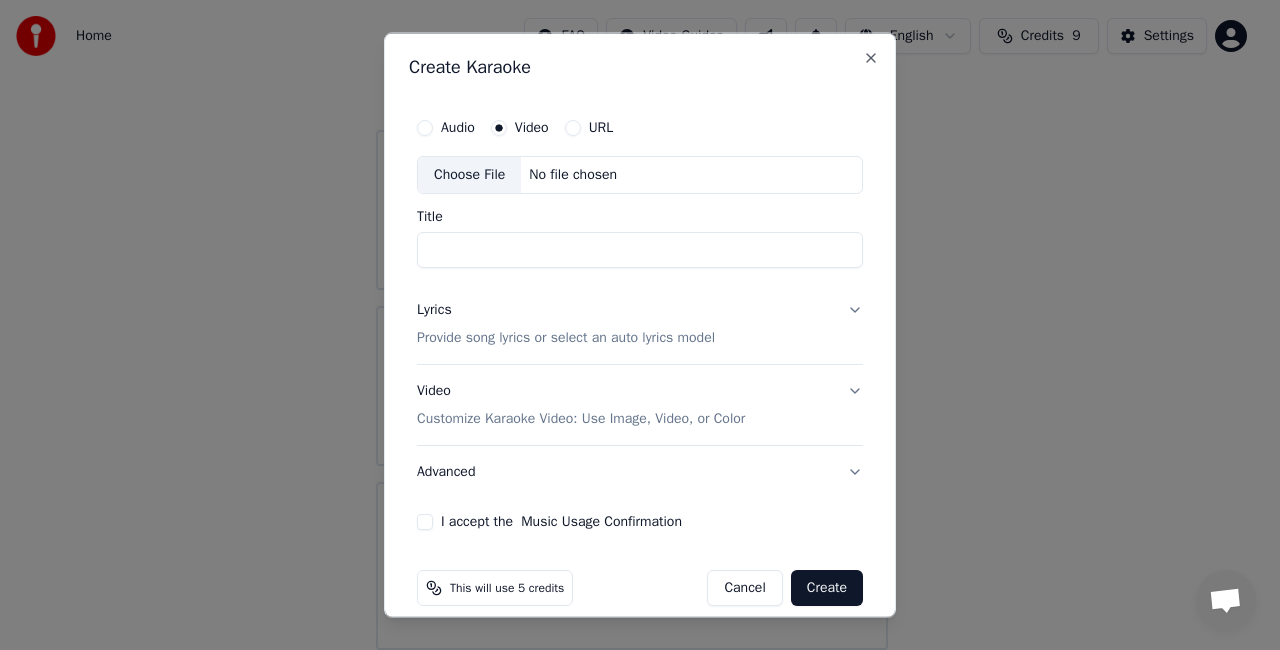 click on "Title" at bounding box center [640, 249] 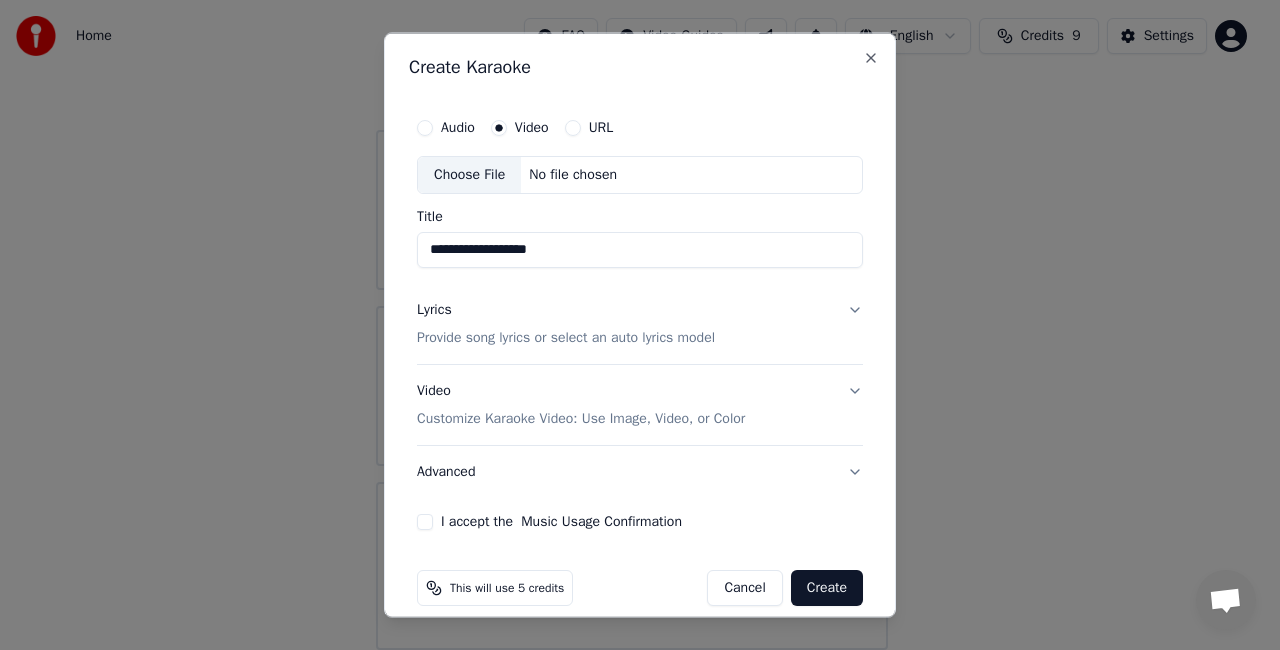 type on "**********" 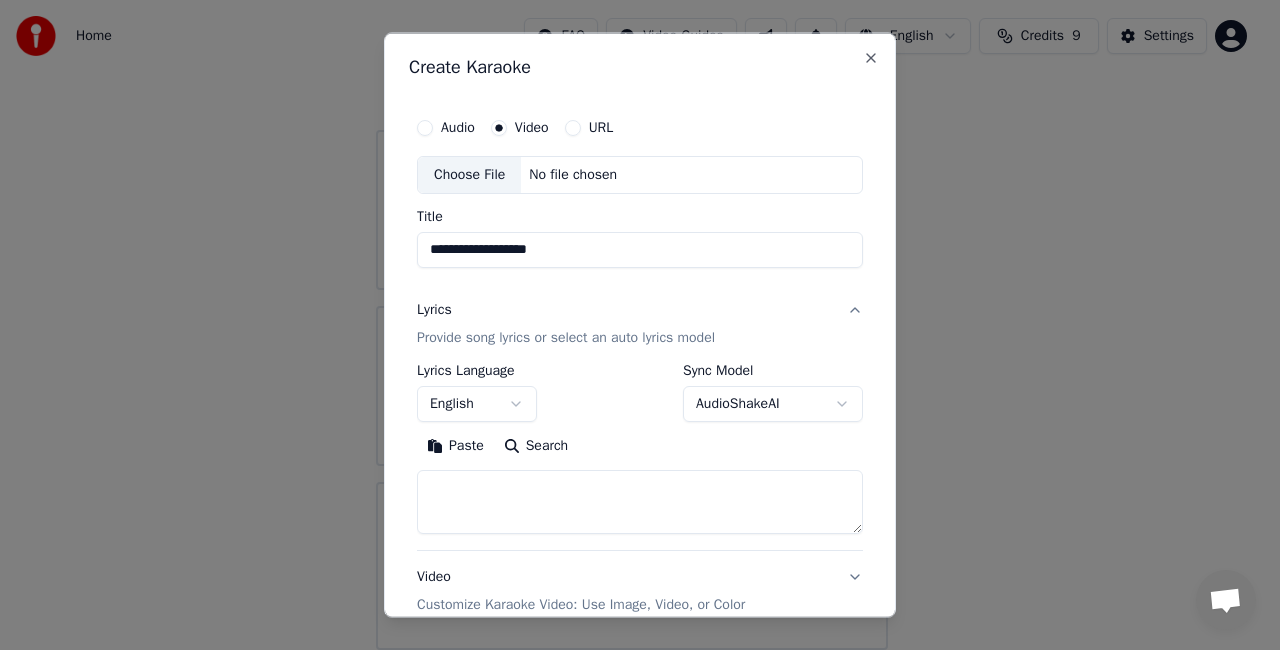 click on "Paste" at bounding box center (455, 445) 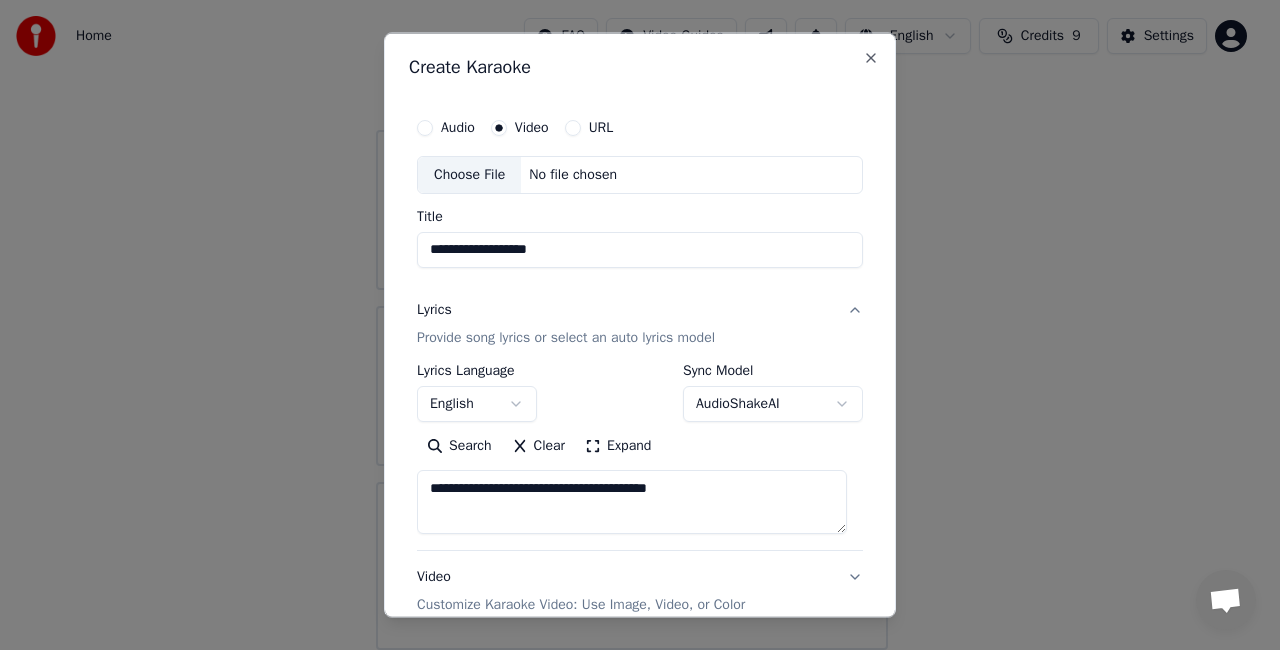 click on "Clear" at bounding box center (539, 445) 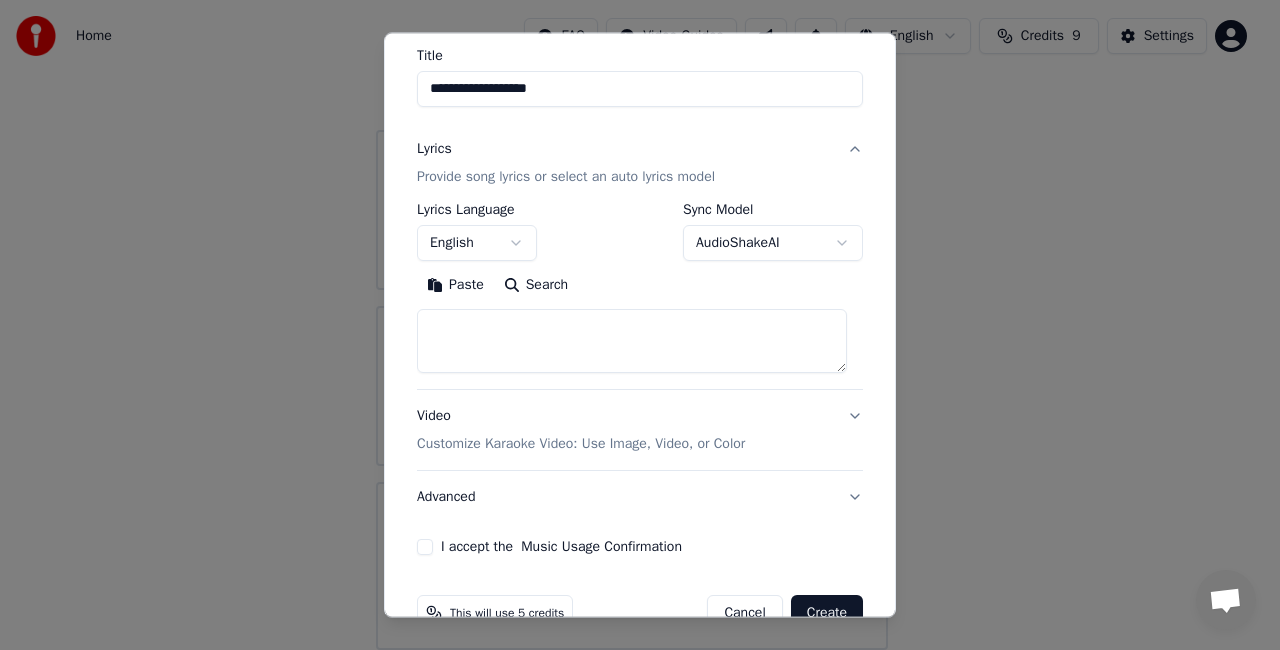 scroll, scrollTop: 204, scrollLeft: 0, axis: vertical 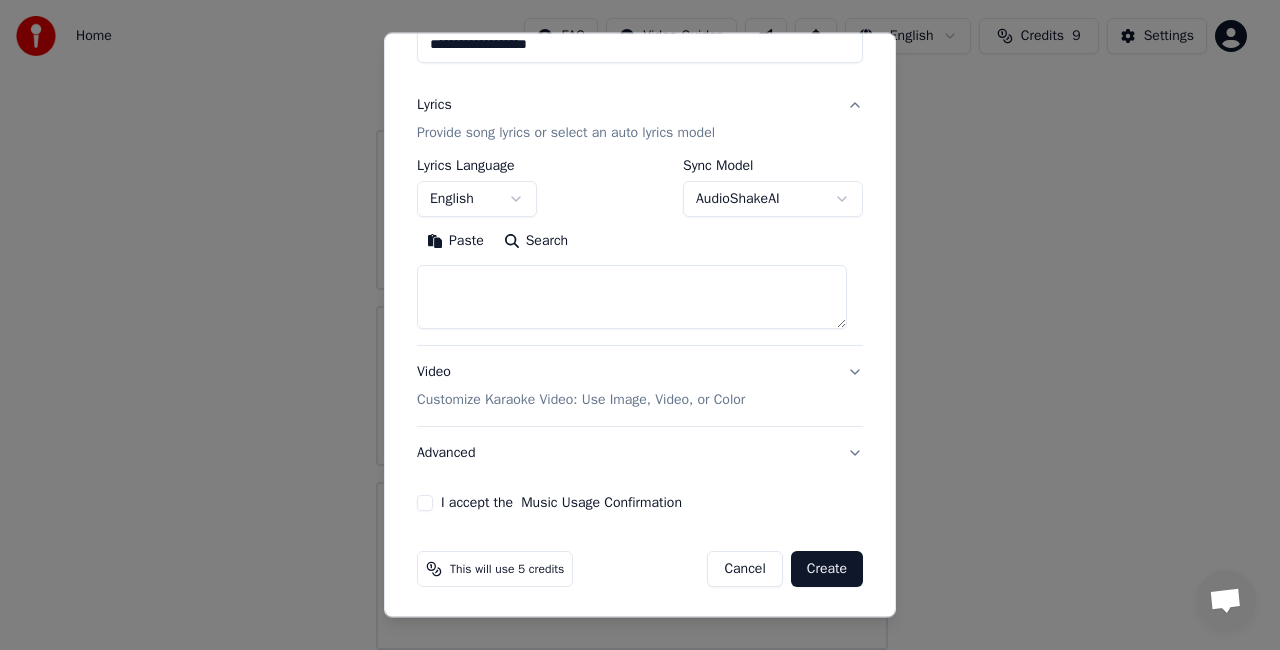 click on "I accept the   Music Usage Confirmation" at bounding box center (425, 503) 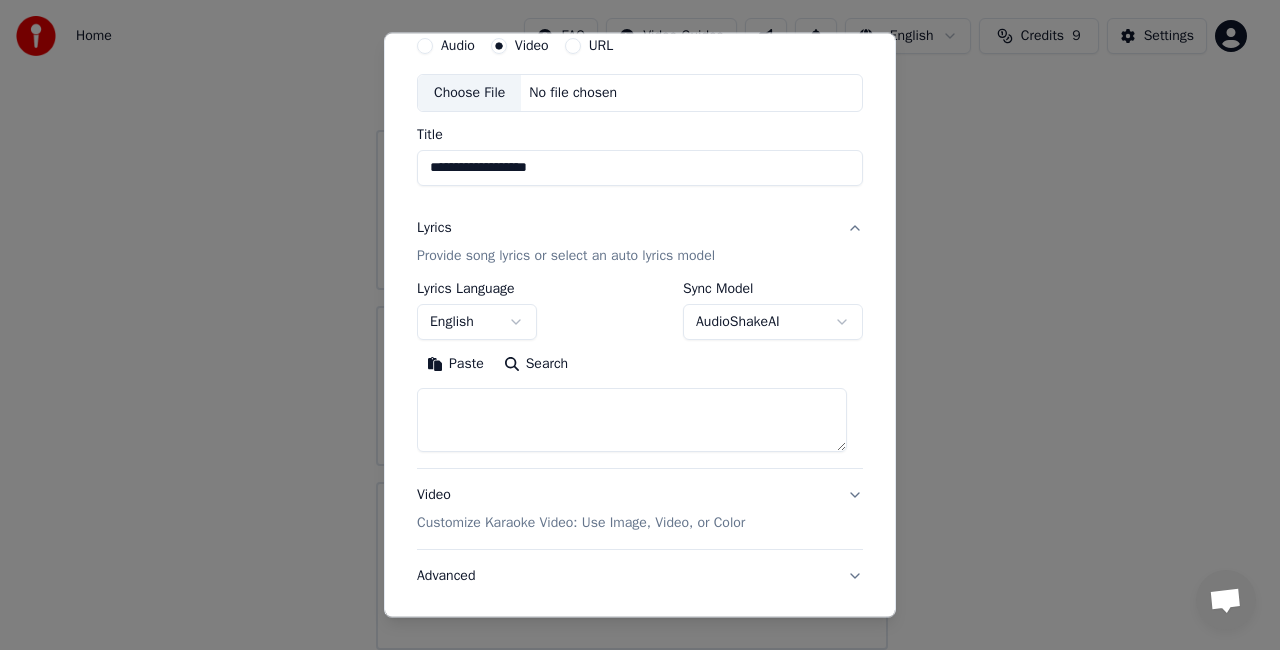 scroll, scrollTop: 0, scrollLeft: 0, axis: both 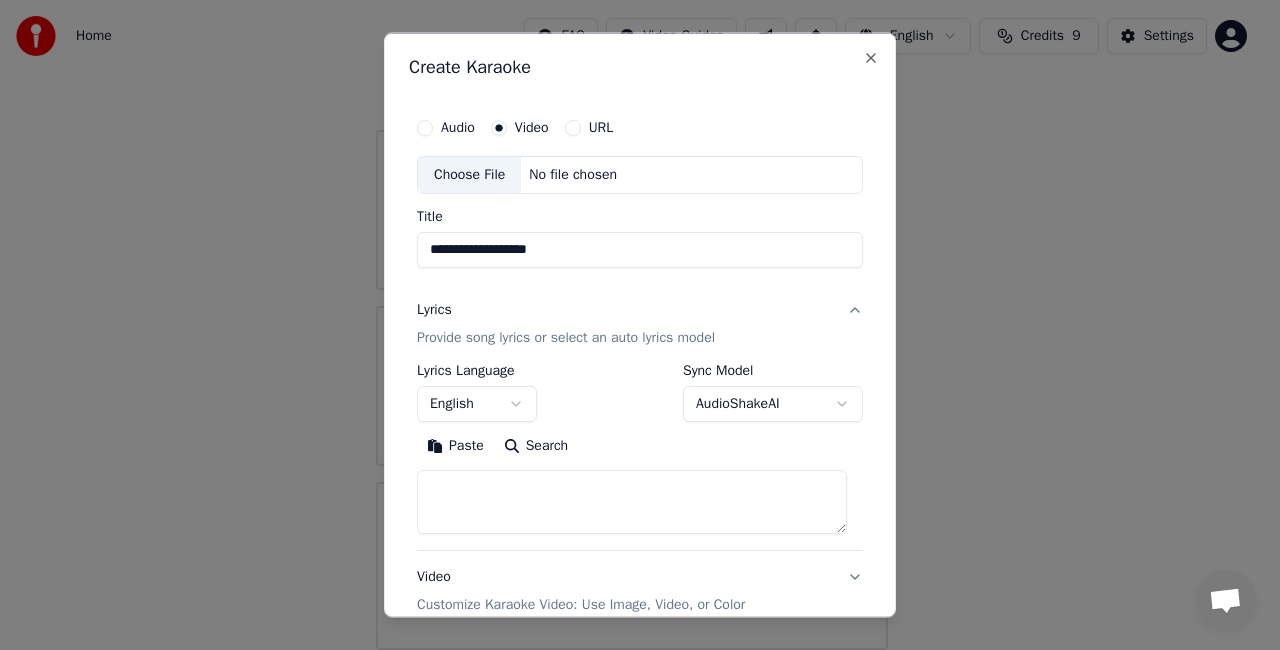 click on "Choose File No file chosen" at bounding box center (640, 175) 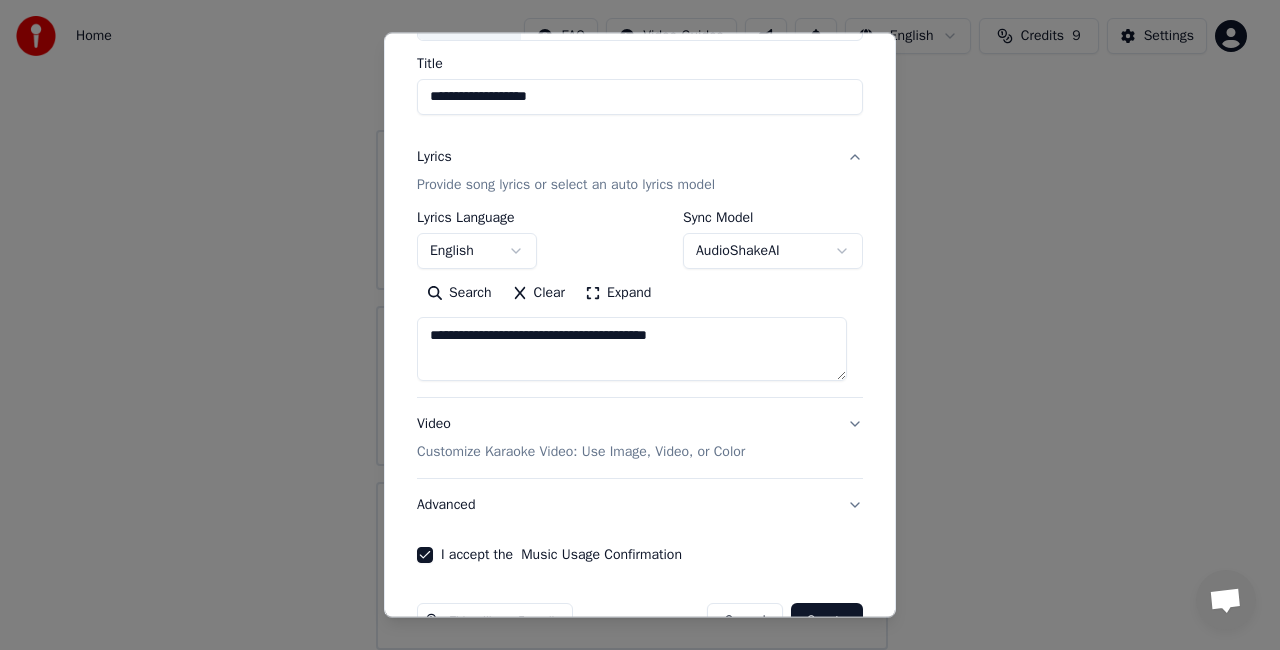 scroll, scrollTop: 204, scrollLeft: 0, axis: vertical 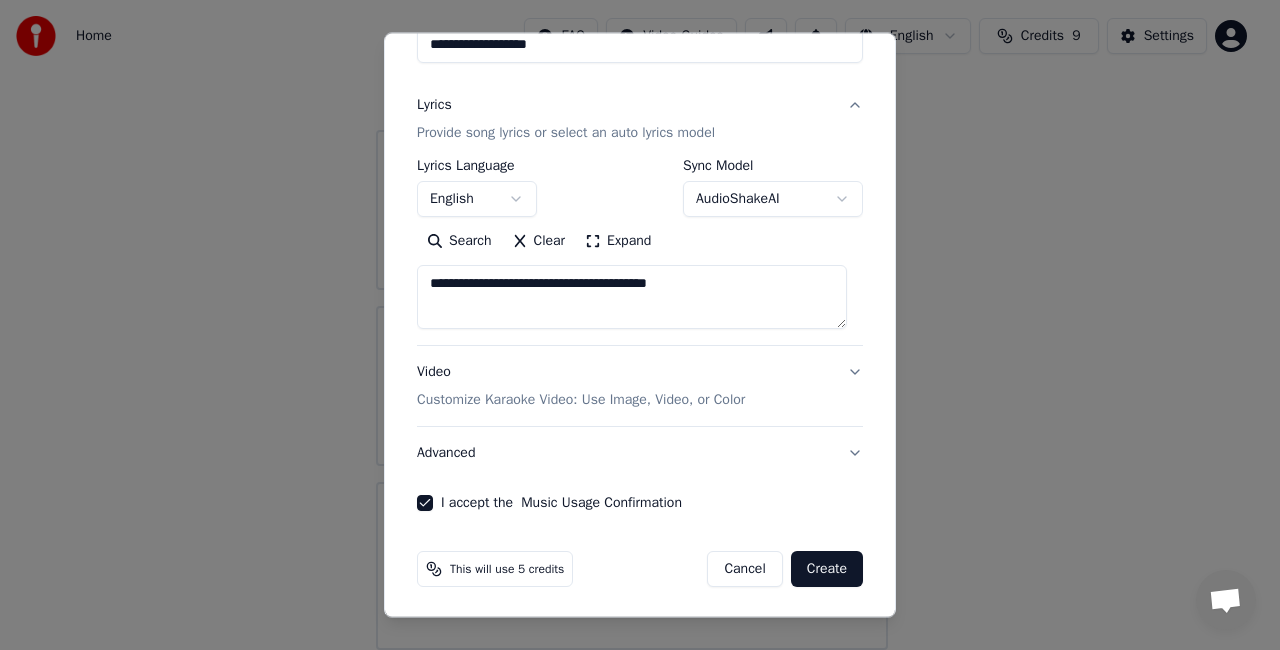 click on "Create" at bounding box center [827, 569] 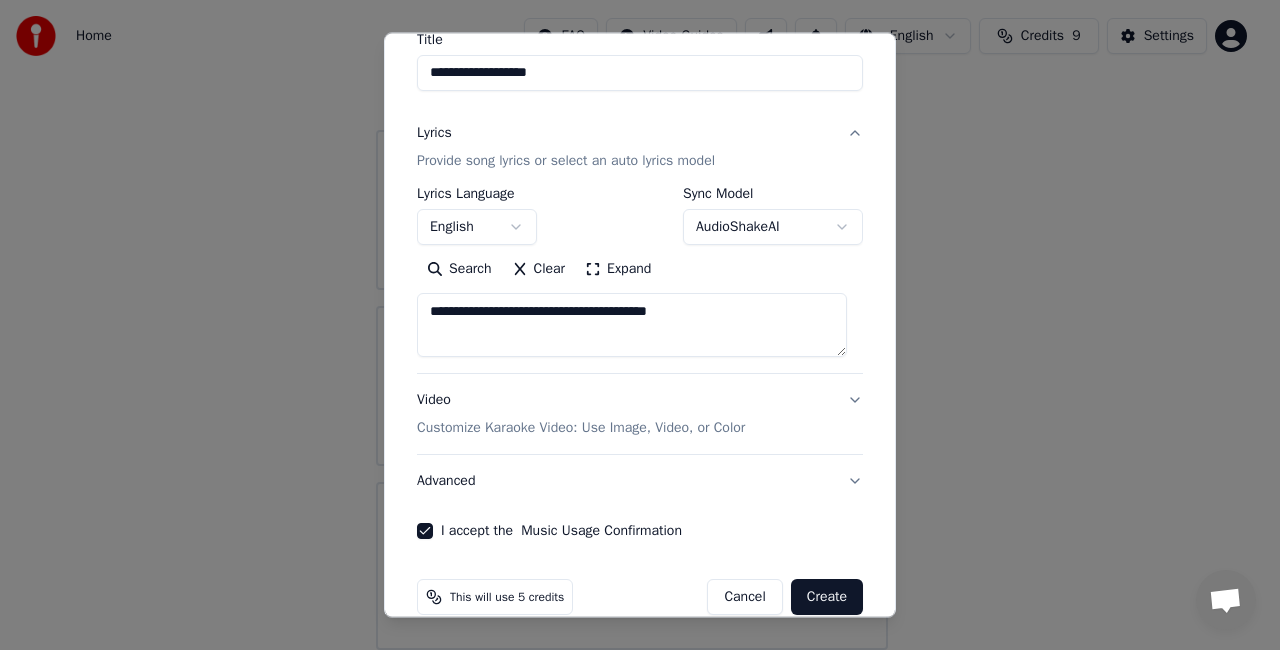 scroll, scrollTop: 232, scrollLeft: 0, axis: vertical 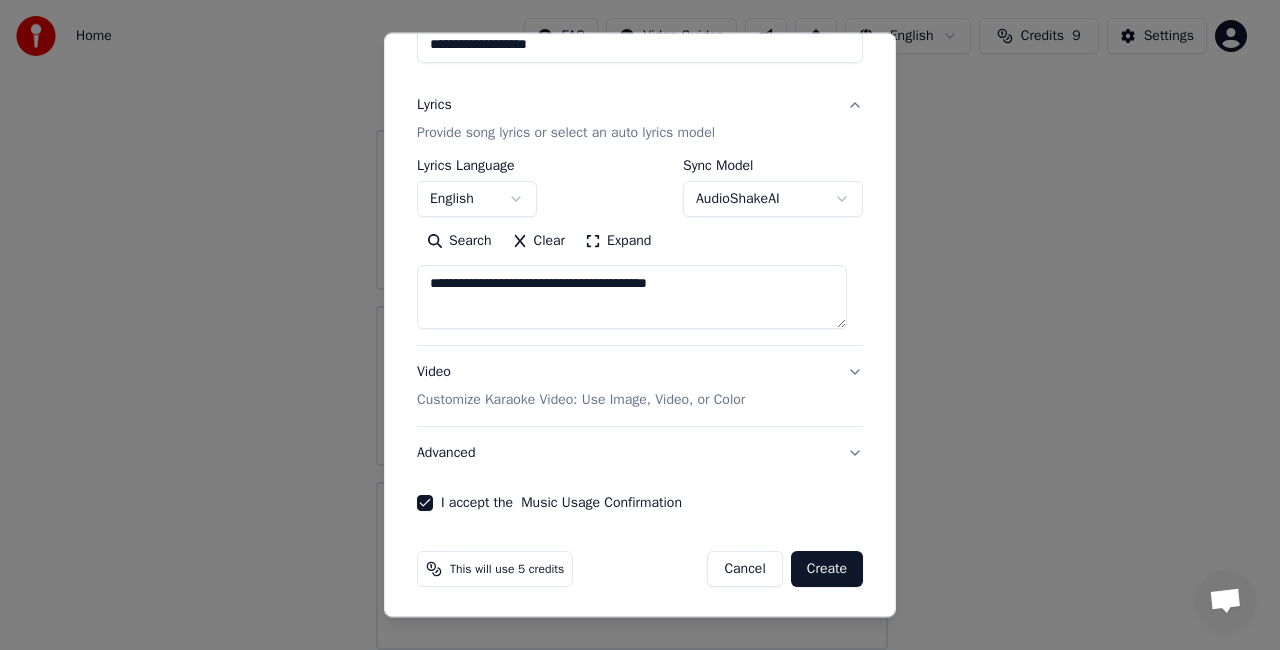 click on "Create" at bounding box center (827, 569) 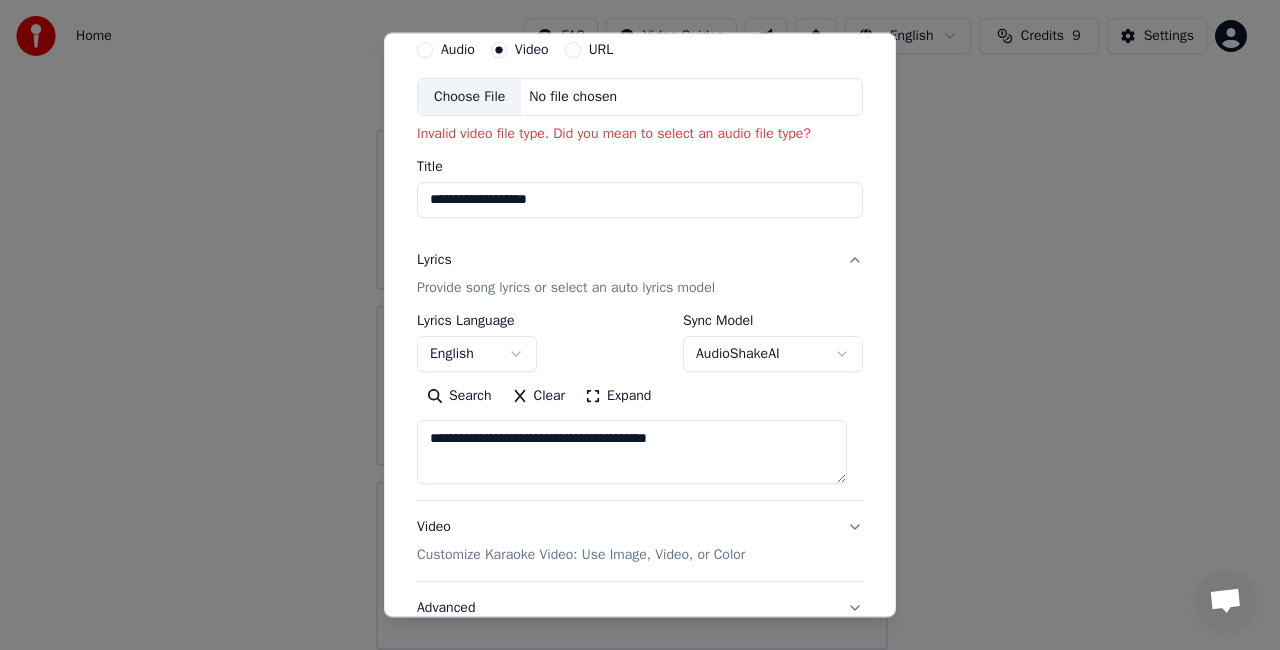 scroll, scrollTop: 0, scrollLeft: 0, axis: both 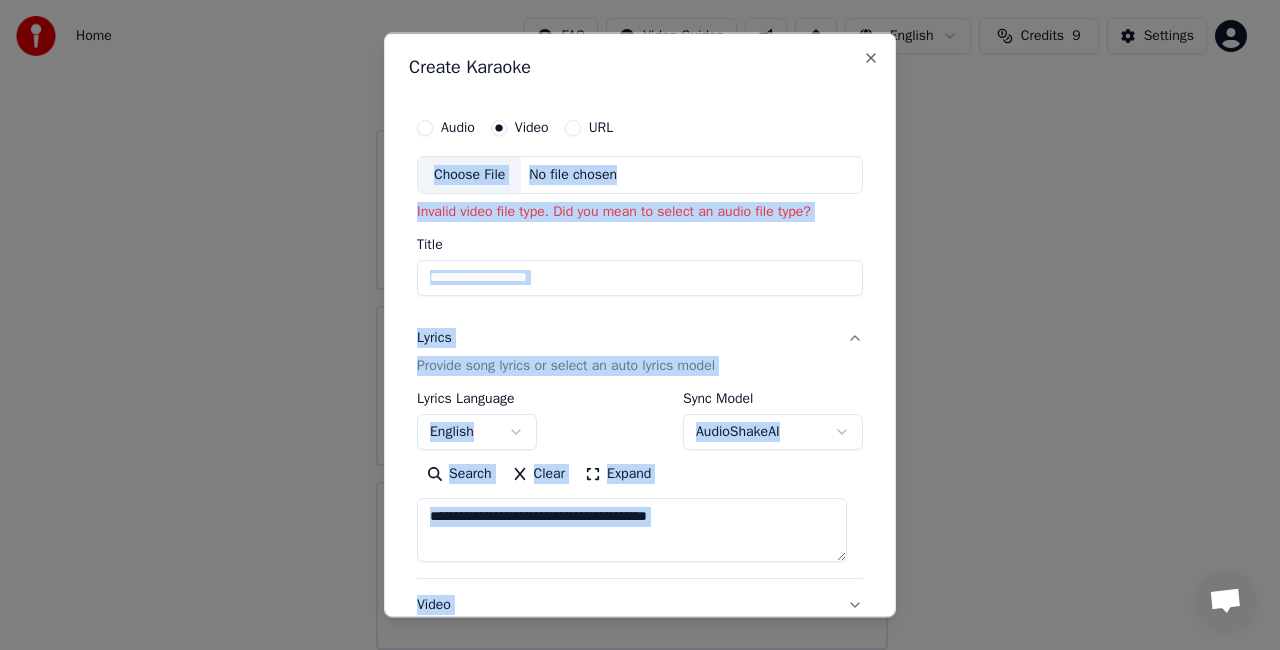click on "**********" at bounding box center (640, 325) 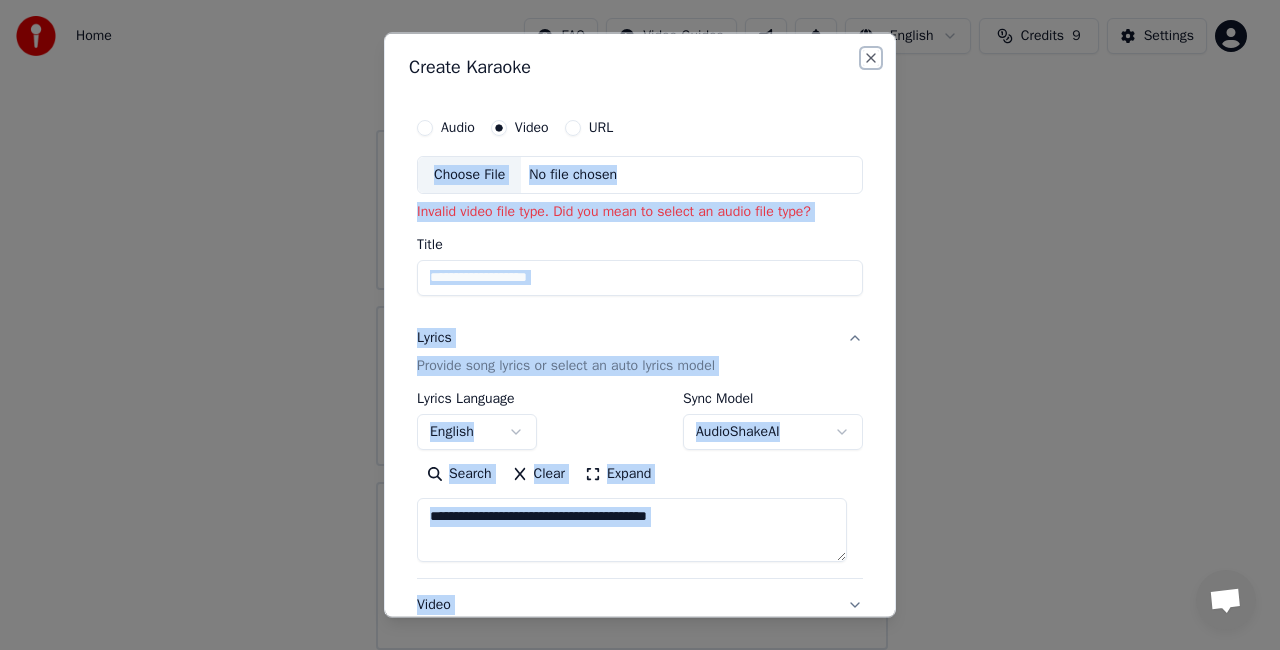 click on "Close" at bounding box center (871, 58) 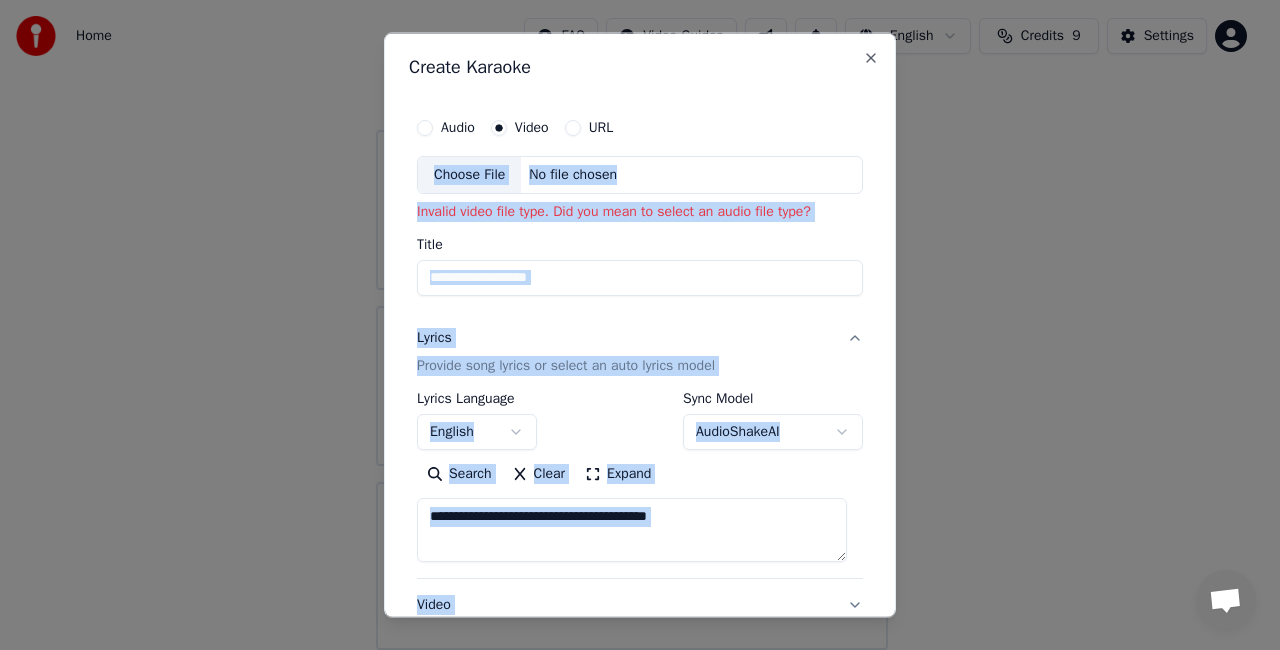 select 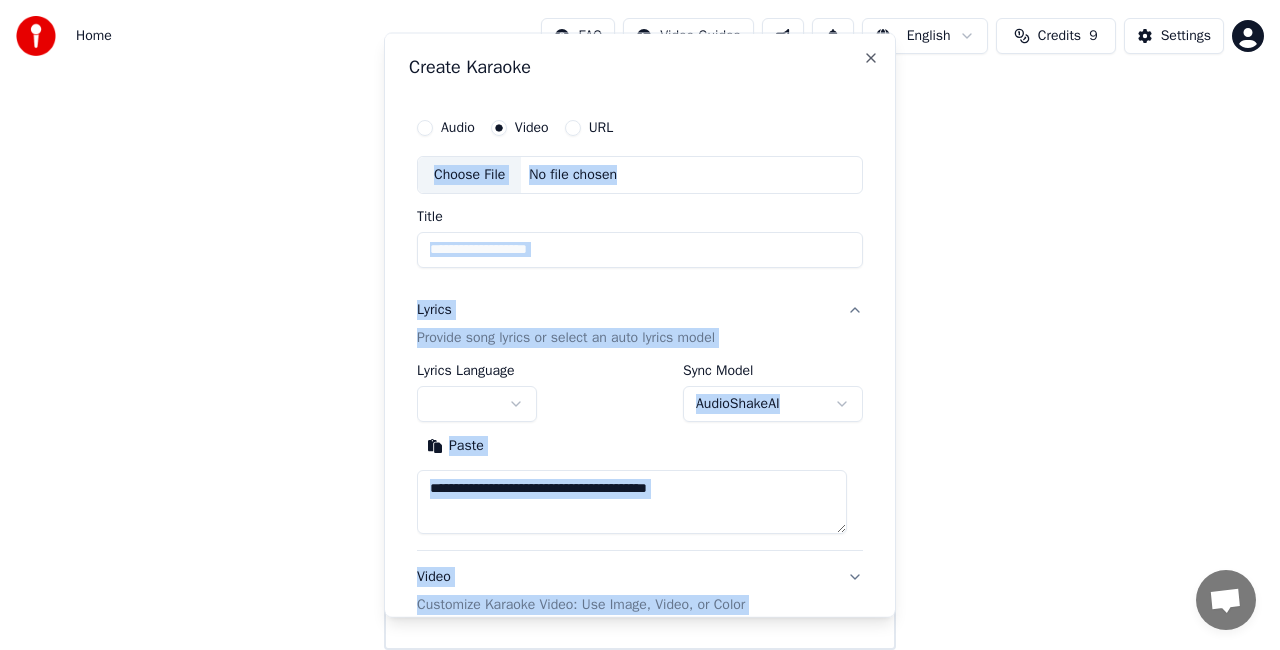 type 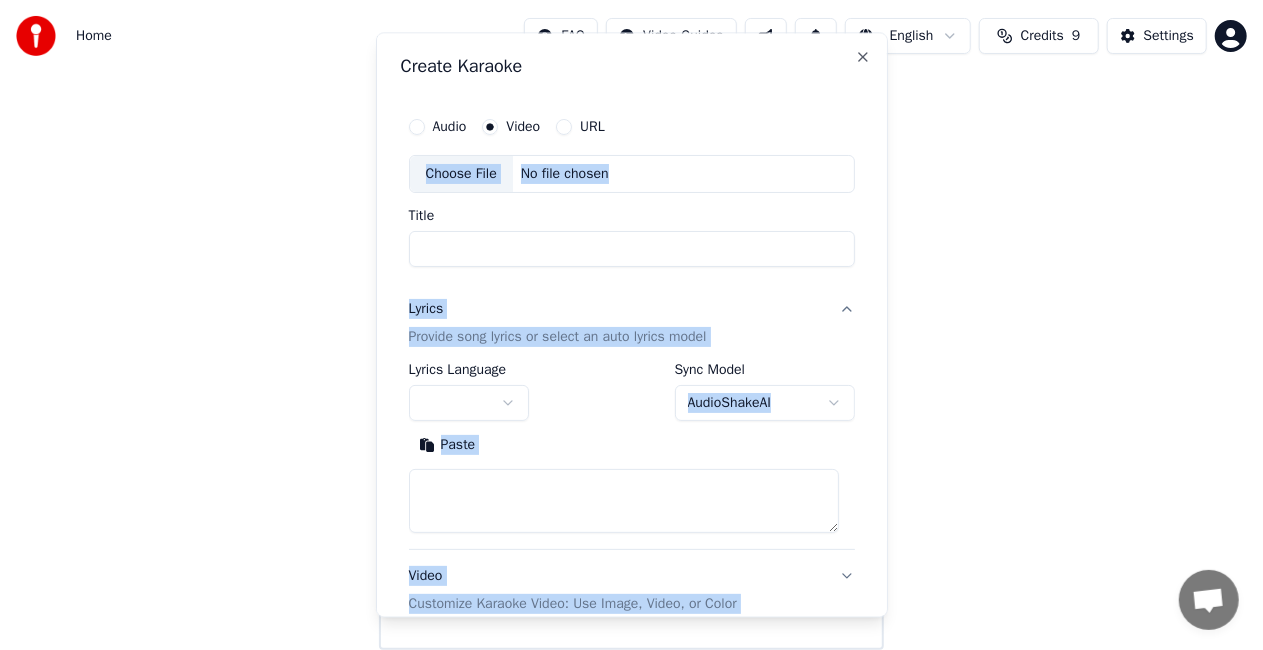 click on "**********" at bounding box center [632, 325] 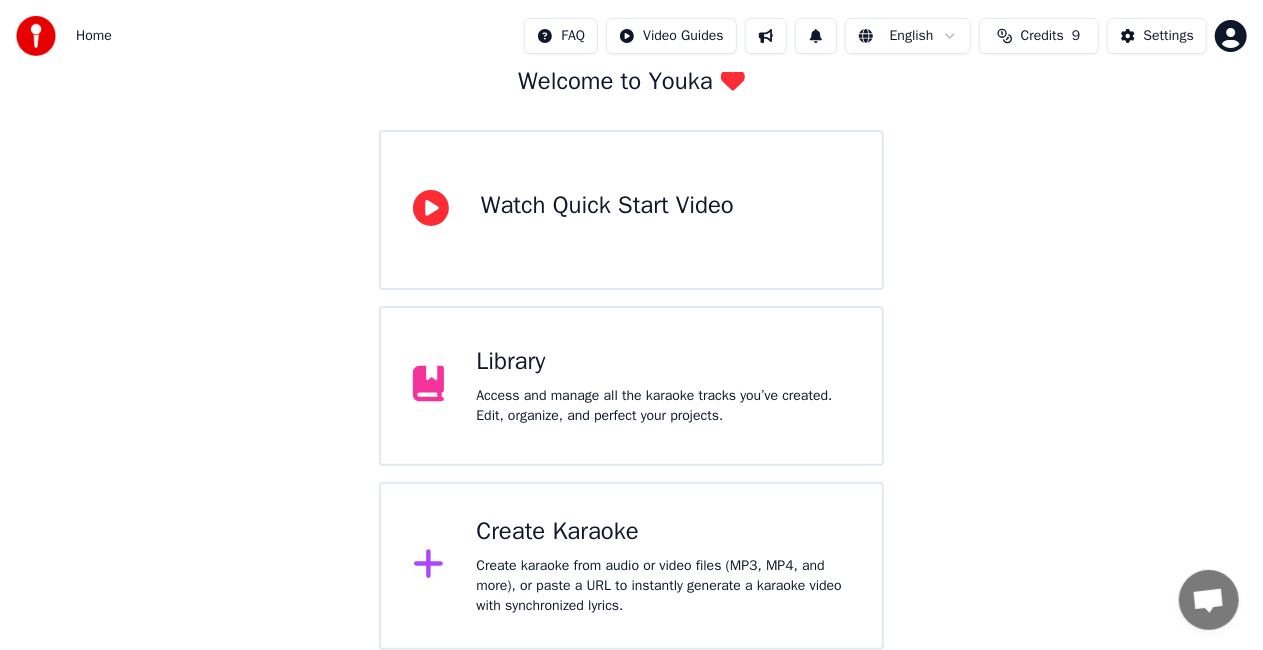 click on "Create karaoke from audio or video files (MP3, MP4, and more), or paste a URL to instantly generate a karaoke video with synchronized lyrics." at bounding box center [663, 586] 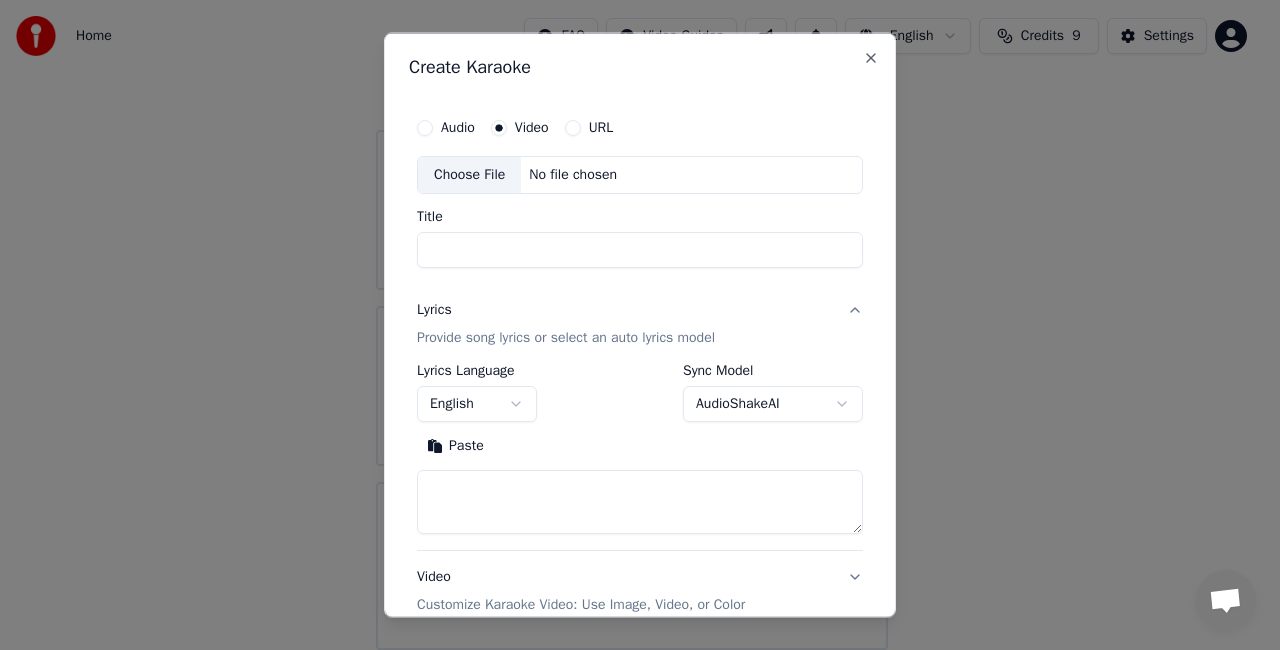 click on "Choose File" at bounding box center (469, 175) 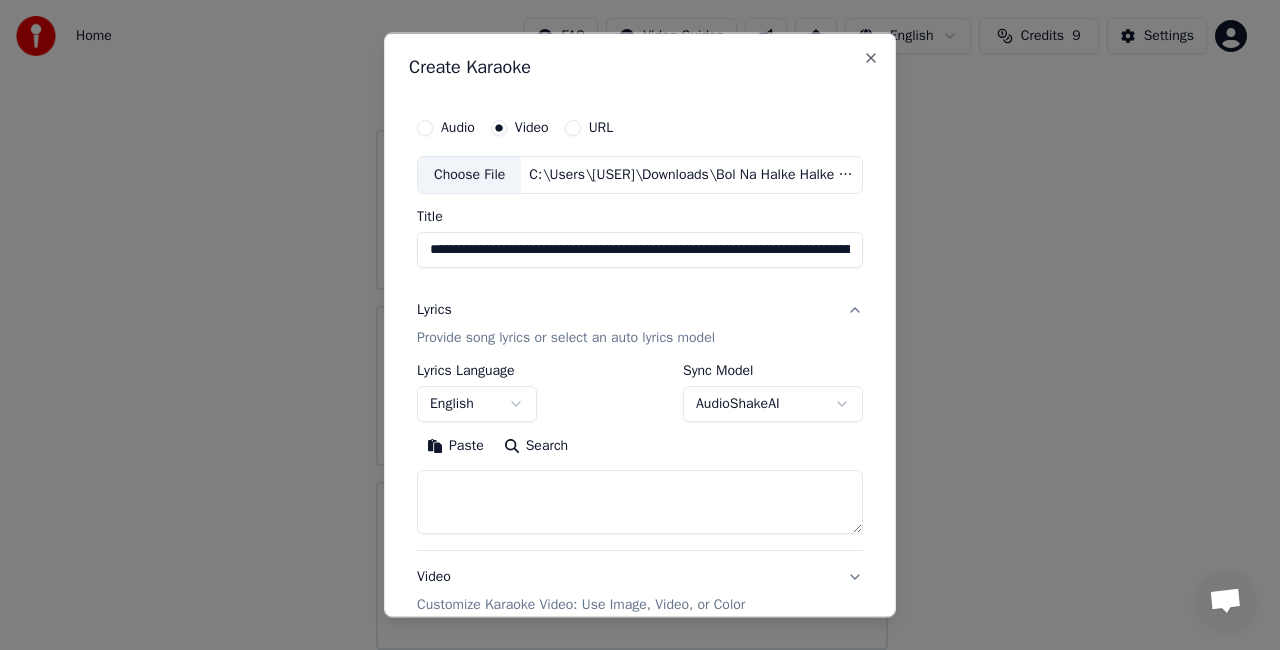 scroll, scrollTop: 0, scrollLeft: 133, axis: horizontal 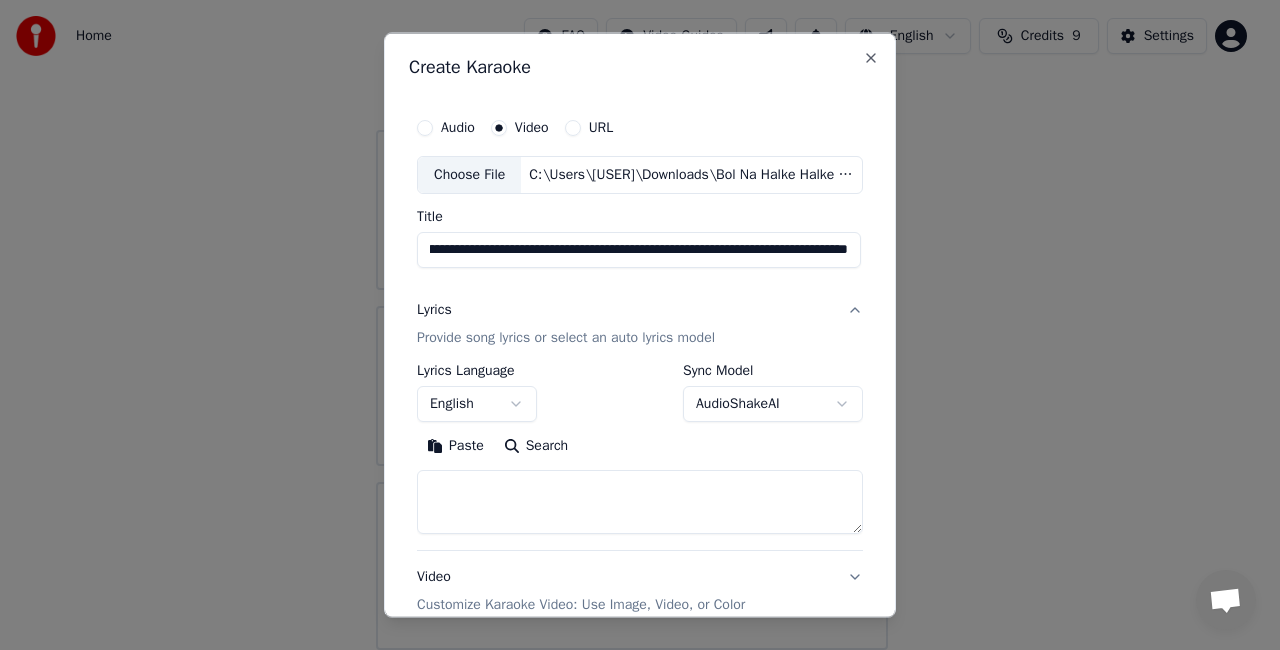 drag, startPoint x: 624, startPoint y: 246, endPoint x: 1154, endPoint y: 274, distance: 530.73914 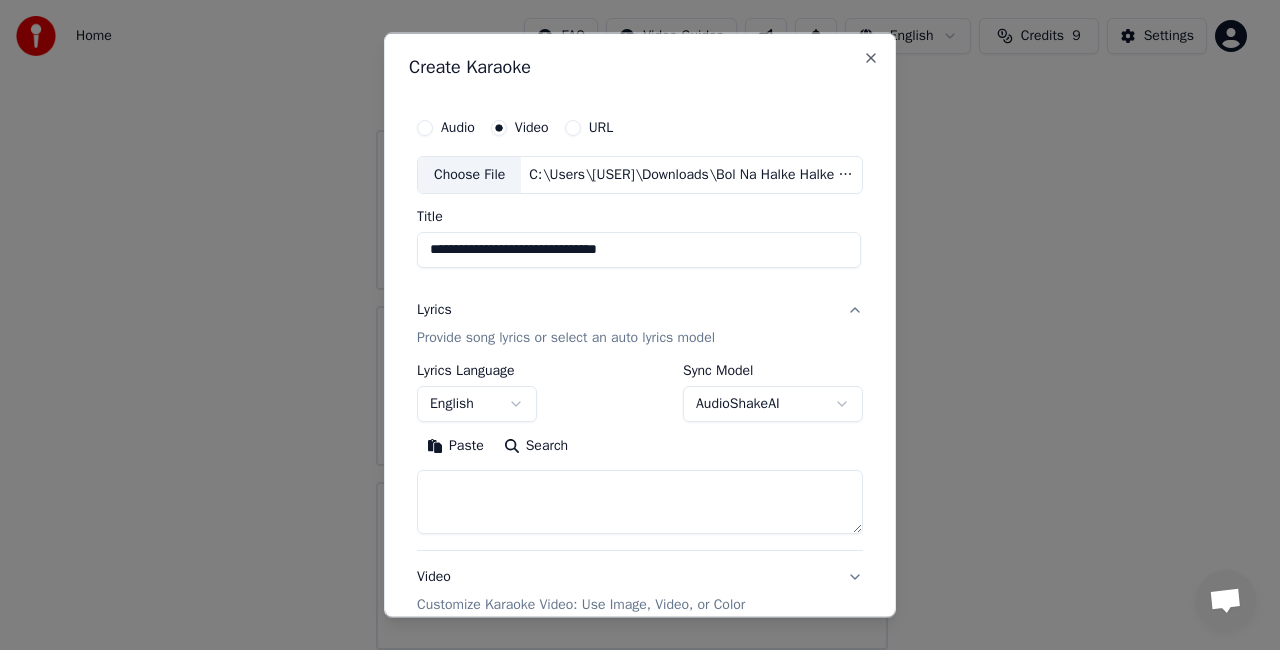 scroll, scrollTop: 0, scrollLeft: 0, axis: both 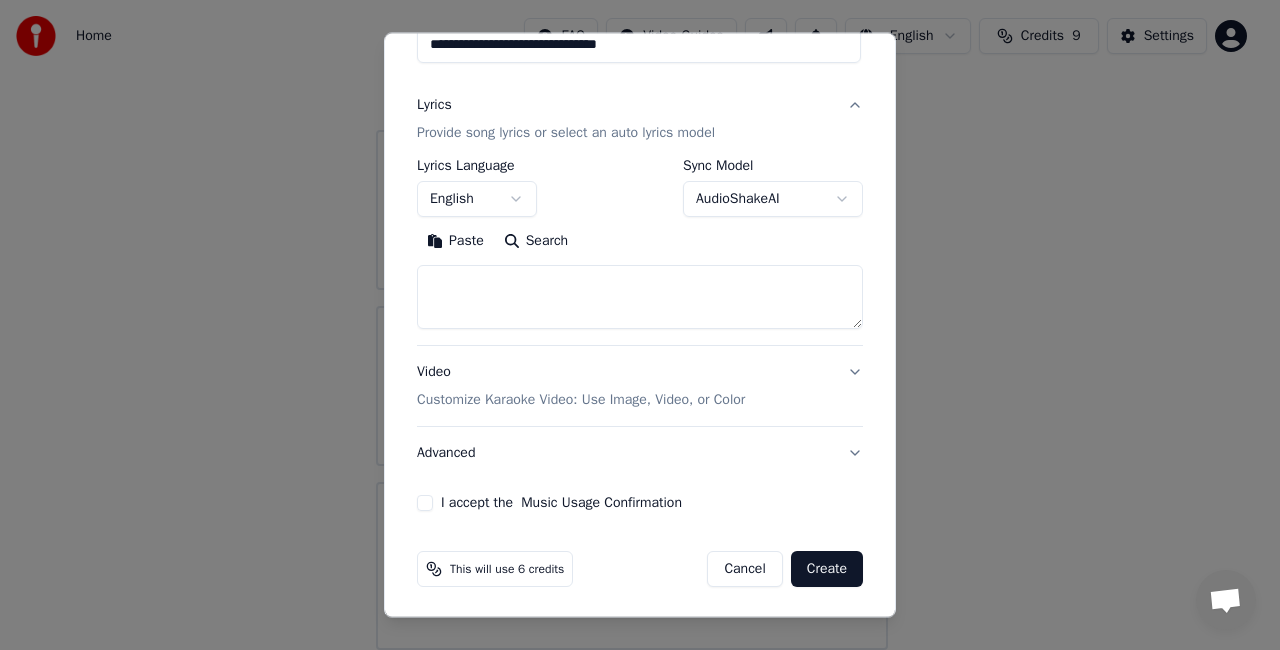 click on "I accept the   Music Usage Confirmation" at bounding box center (425, 503) 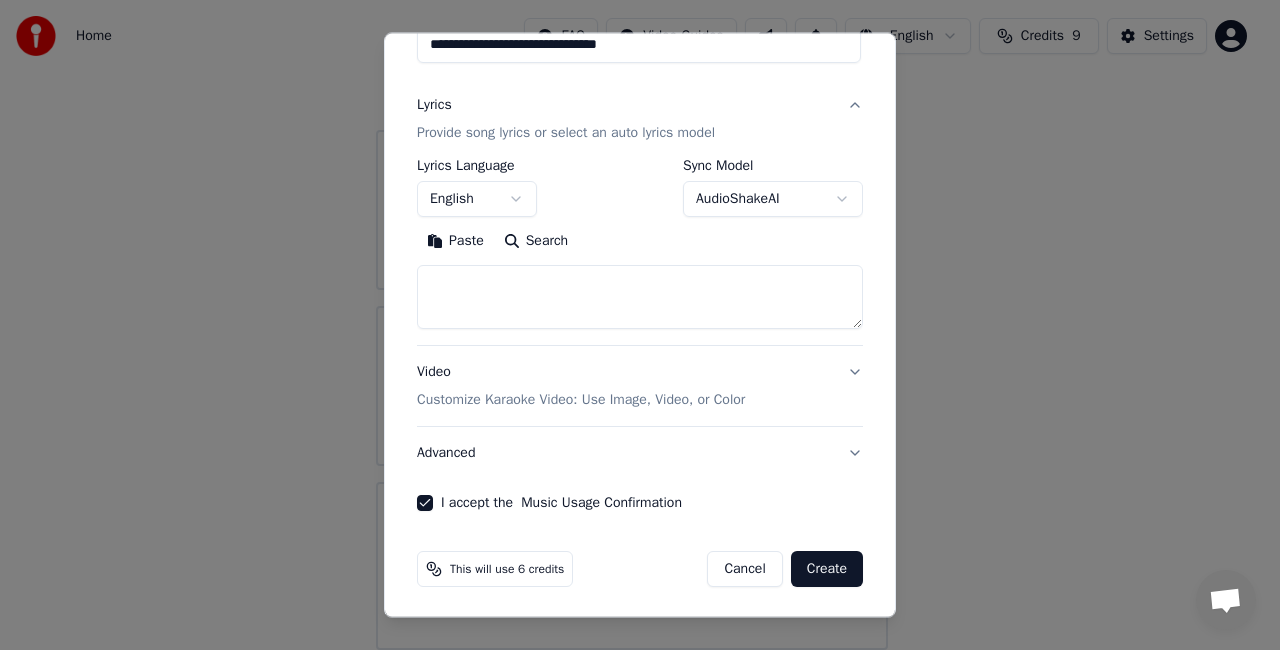 click on "Customize Karaoke Video: Use Image, Video, or Color" at bounding box center (581, 400) 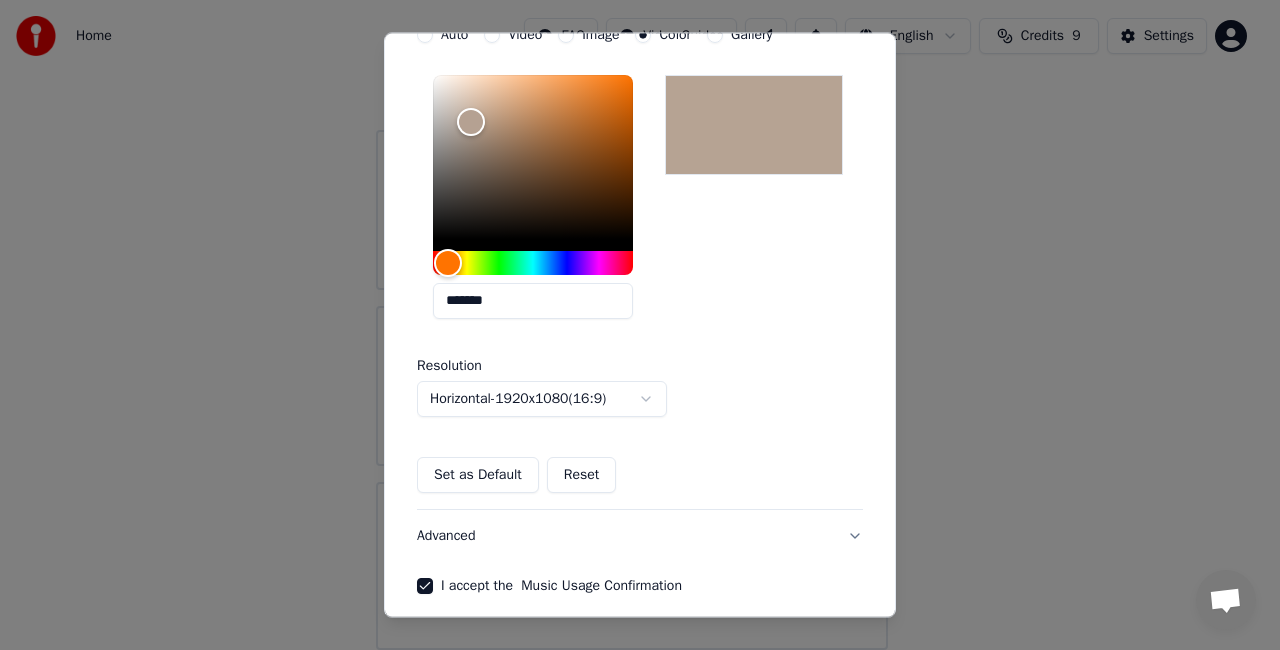 scroll, scrollTop: 500, scrollLeft: 0, axis: vertical 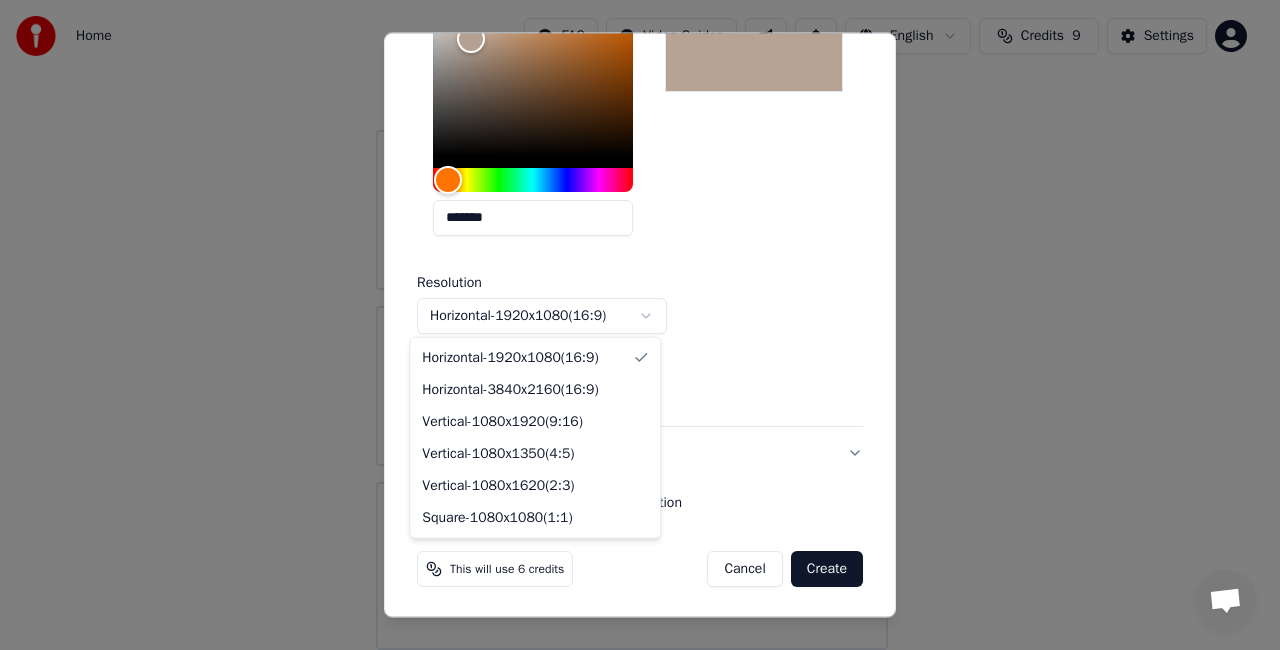 click on "**********" at bounding box center (631, 262) 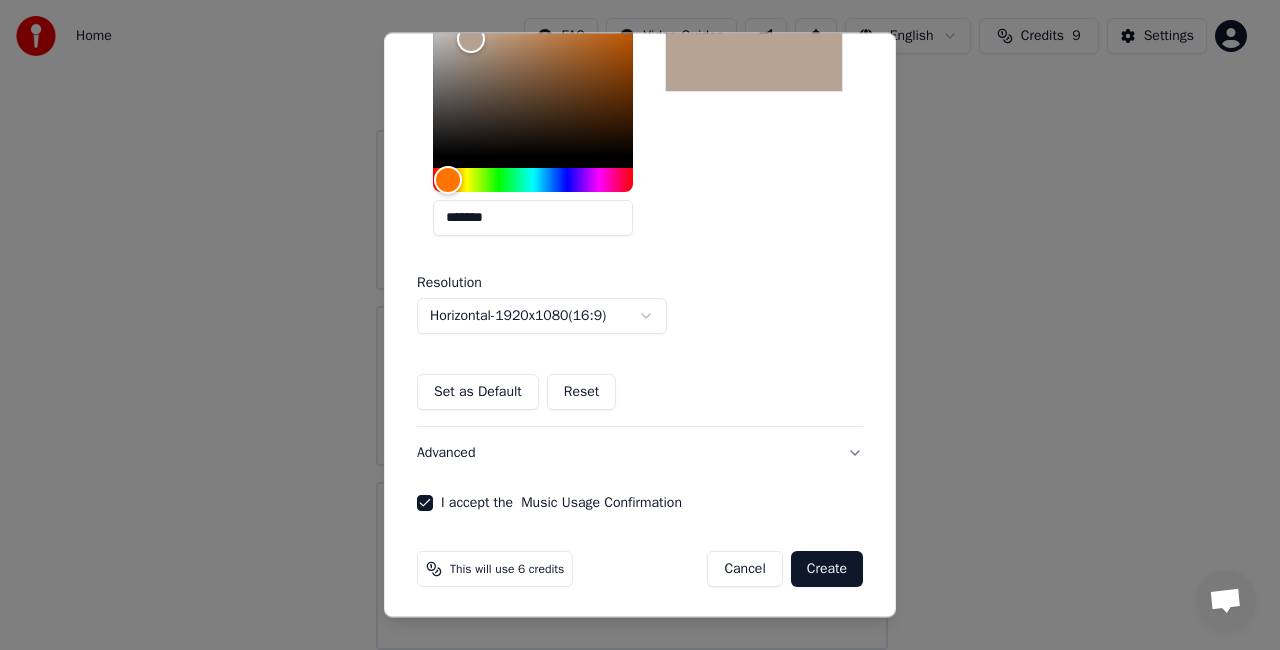 click on "**********" at bounding box center [631, 262] 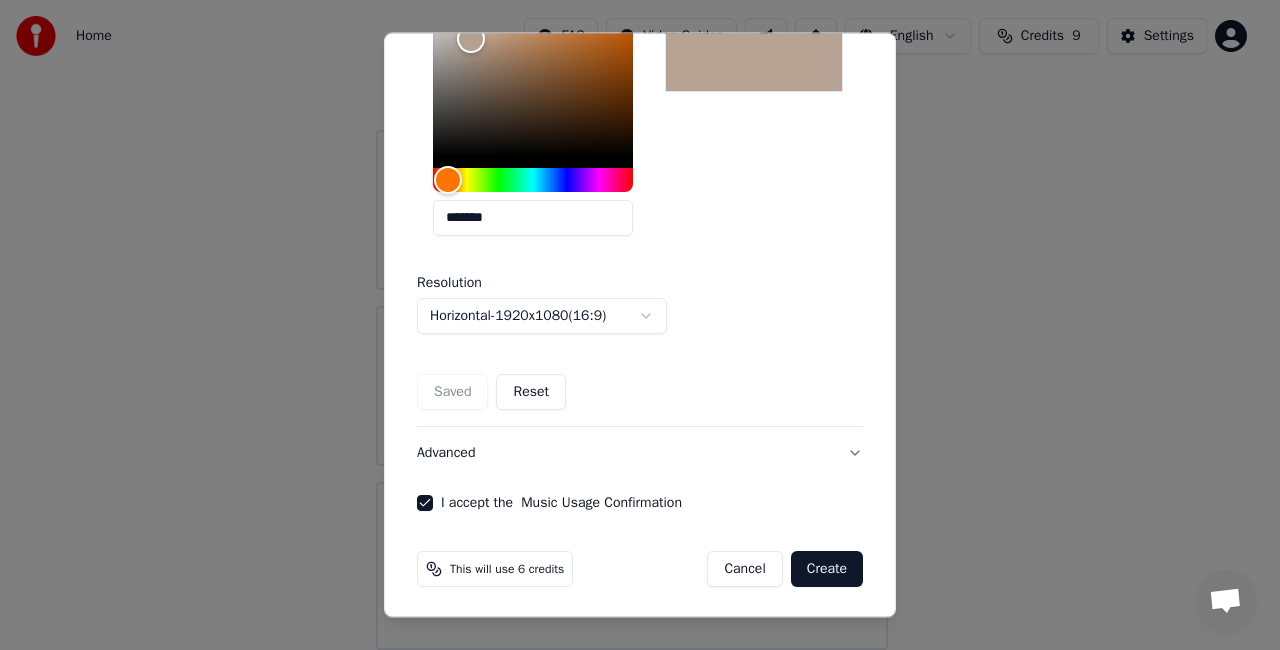 click on "Create" at bounding box center [827, 569] 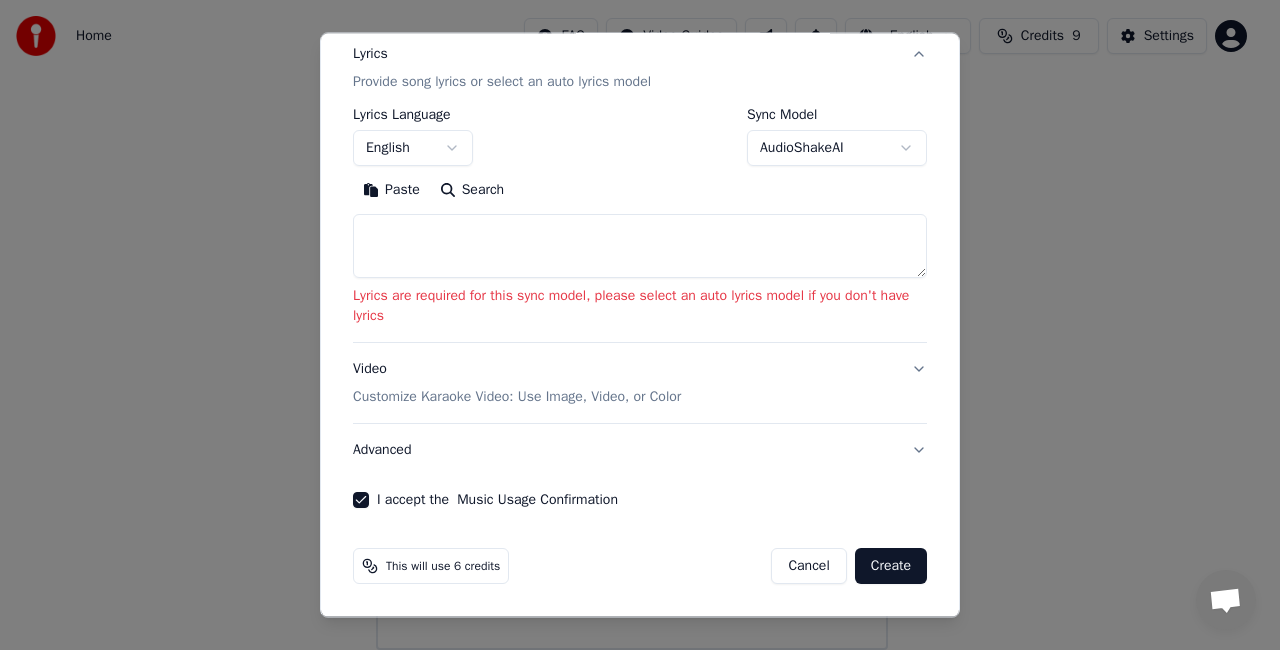 scroll, scrollTop: 280, scrollLeft: 0, axis: vertical 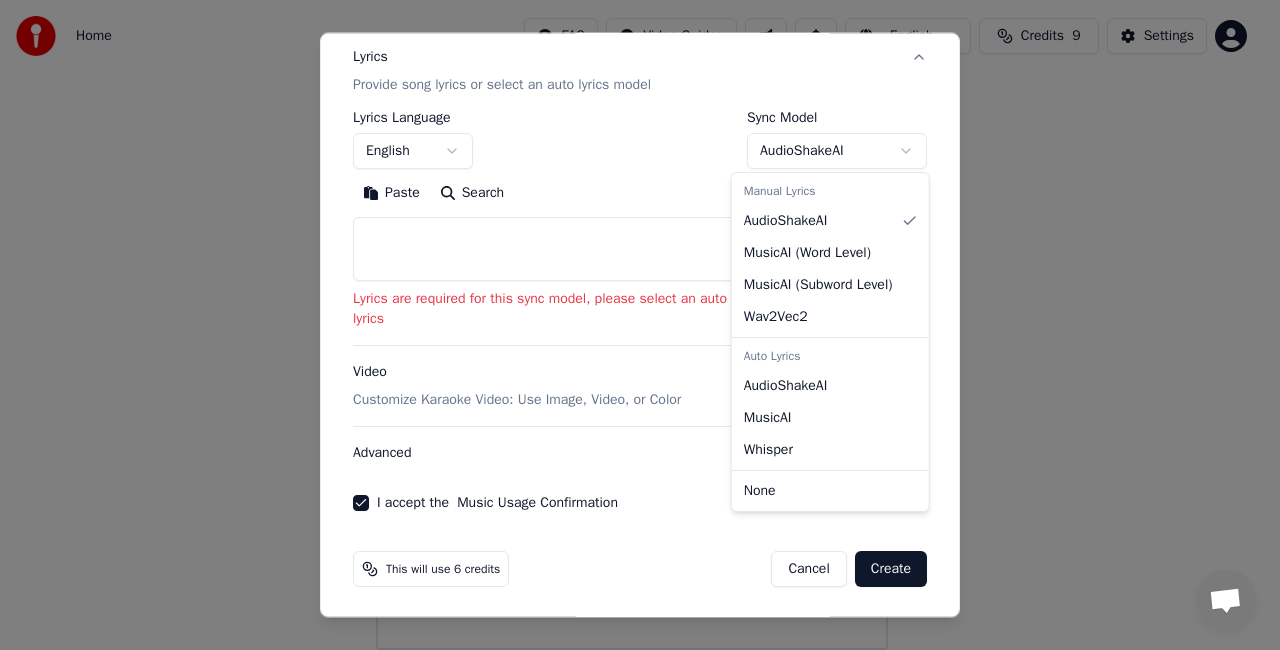 click on "**********" at bounding box center [631, 262] 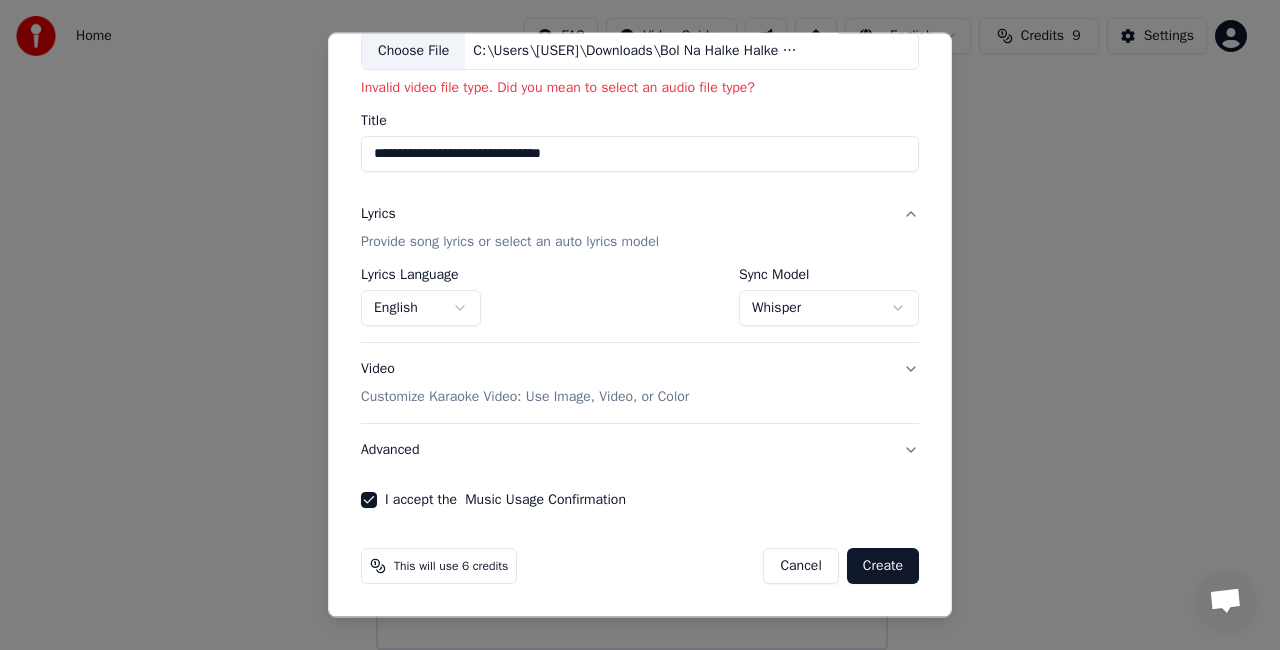 scroll, scrollTop: 120, scrollLeft: 0, axis: vertical 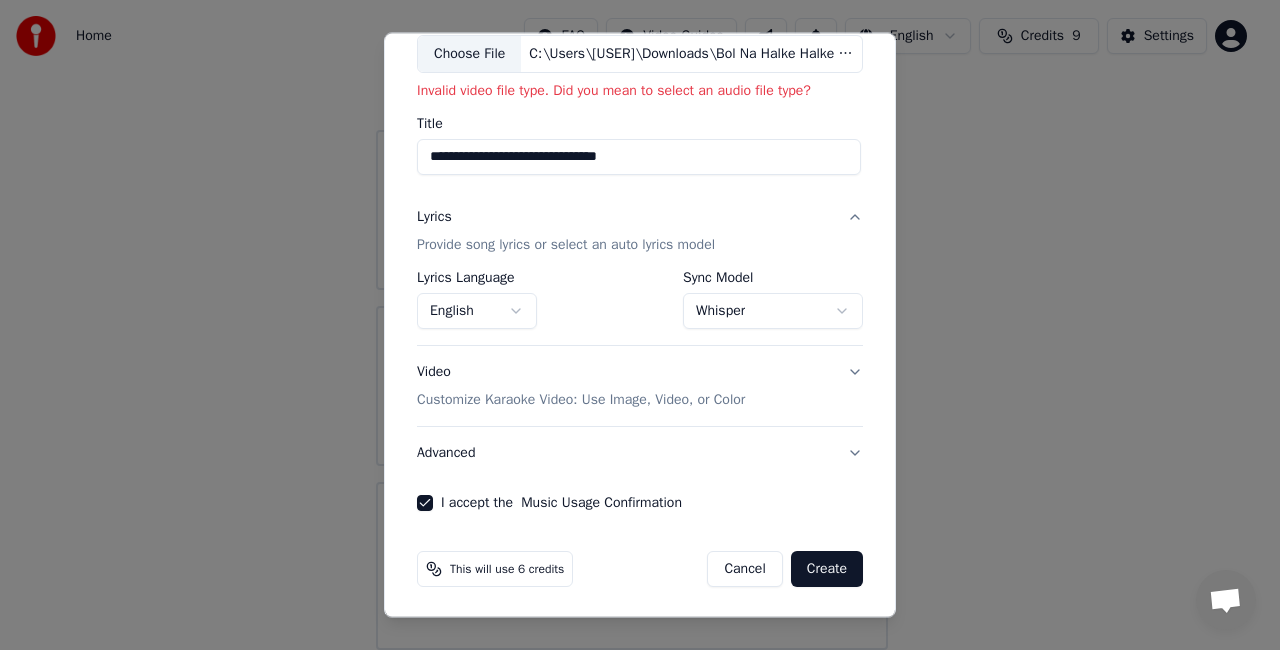 click on "Create" at bounding box center [827, 569] 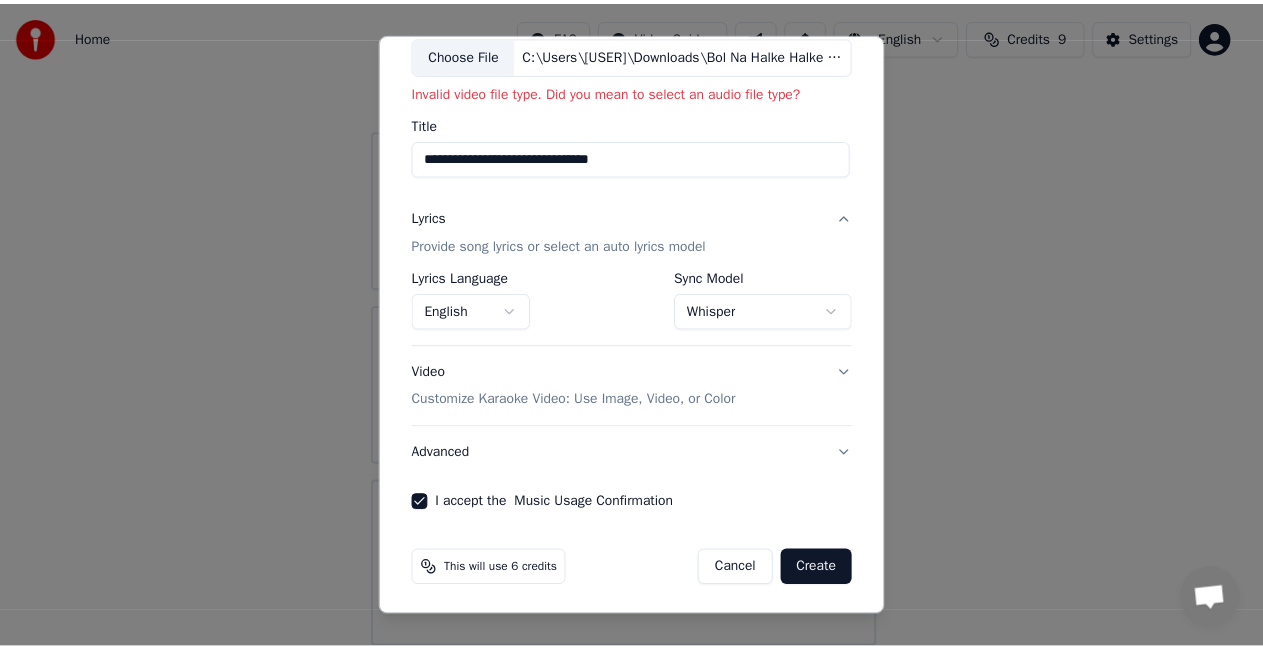 scroll, scrollTop: 0, scrollLeft: 0, axis: both 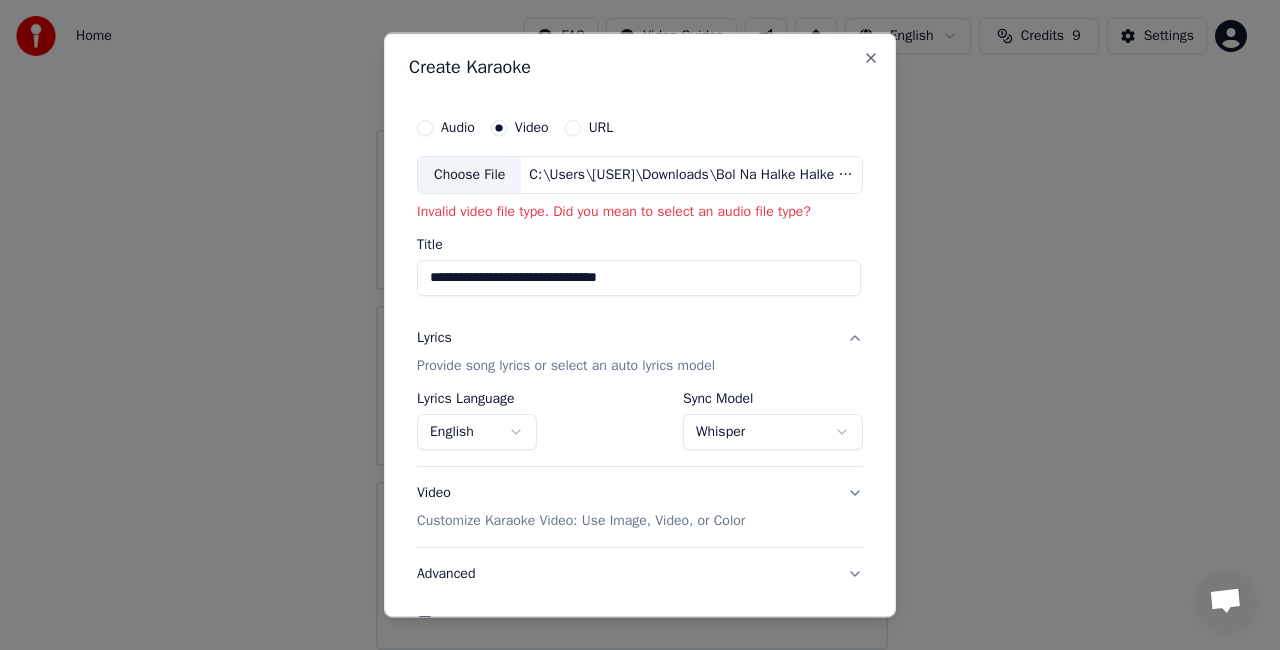 click on "C:\Users\[USER]\Downloads\Bol Na Halke Halke l Lyrics video l Rahat Fateh Ali Khan l Mahalakshmi Iyer l Musicadorer l.mp3" at bounding box center [691, 175] 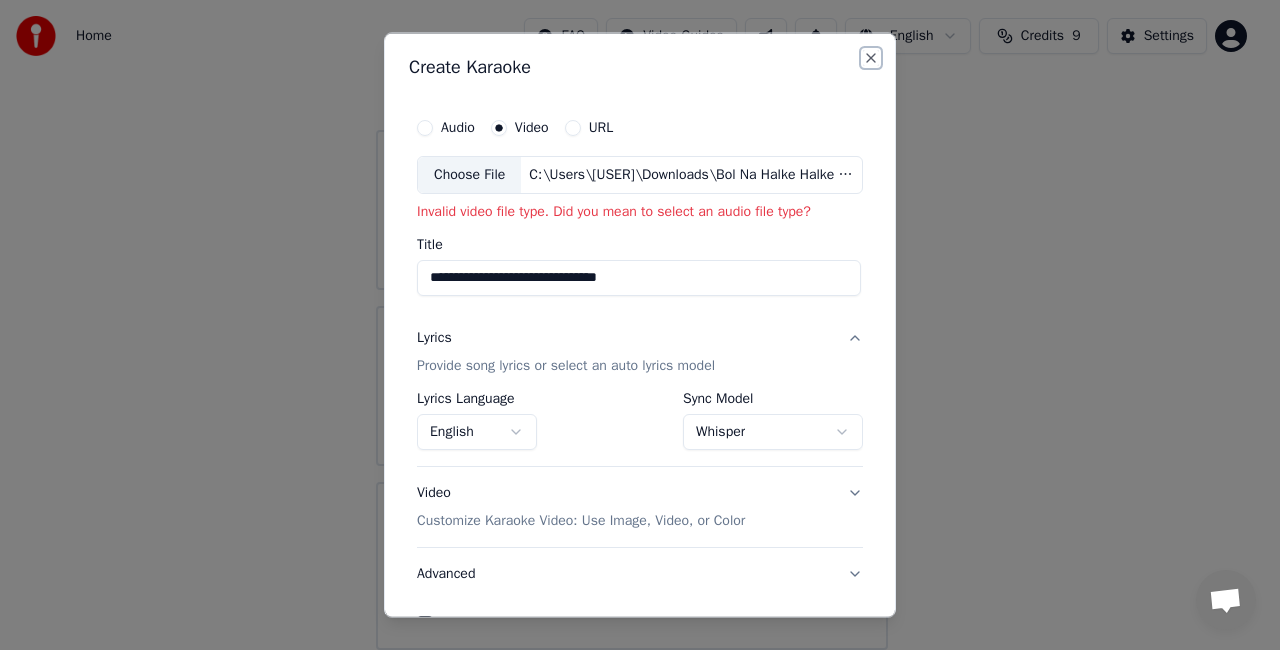 click on "Close" at bounding box center [871, 58] 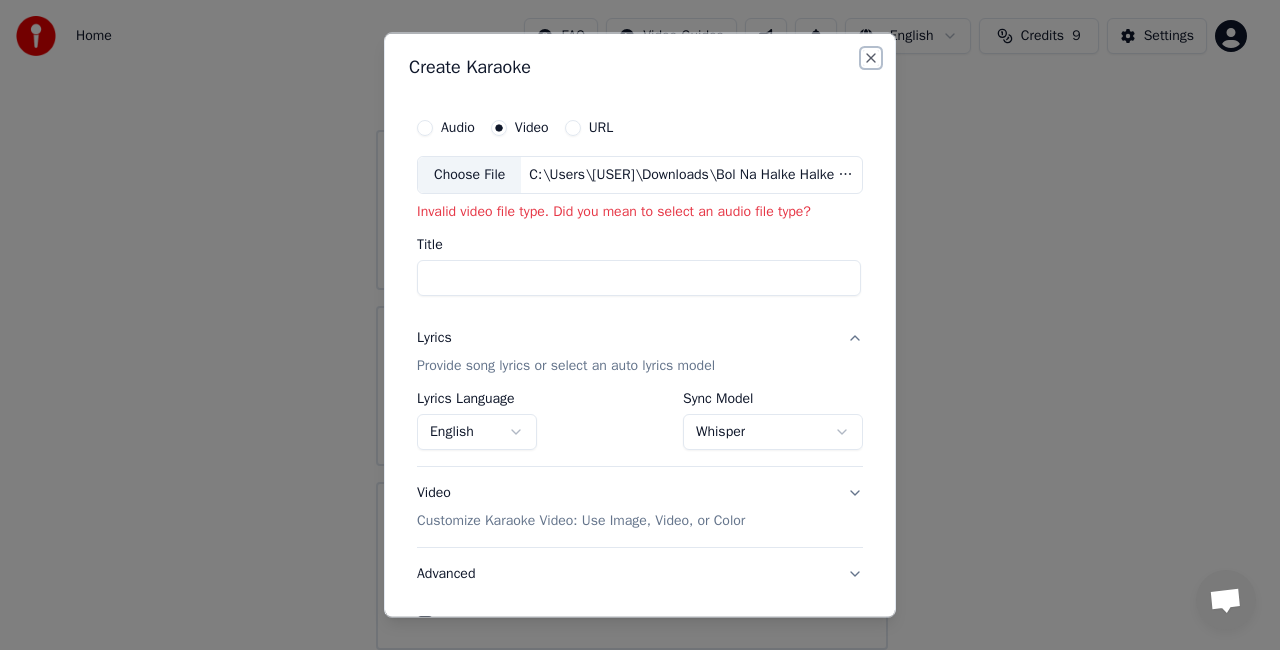 select 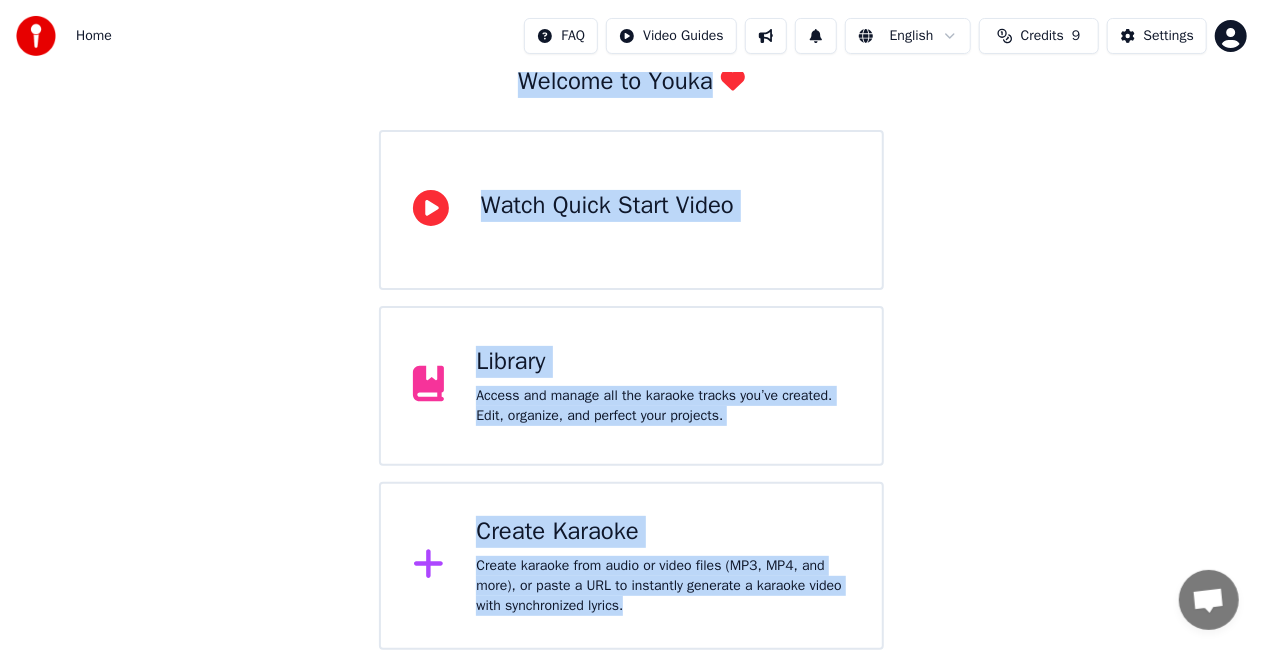 scroll, scrollTop: 0, scrollLeft: 0, axis: both 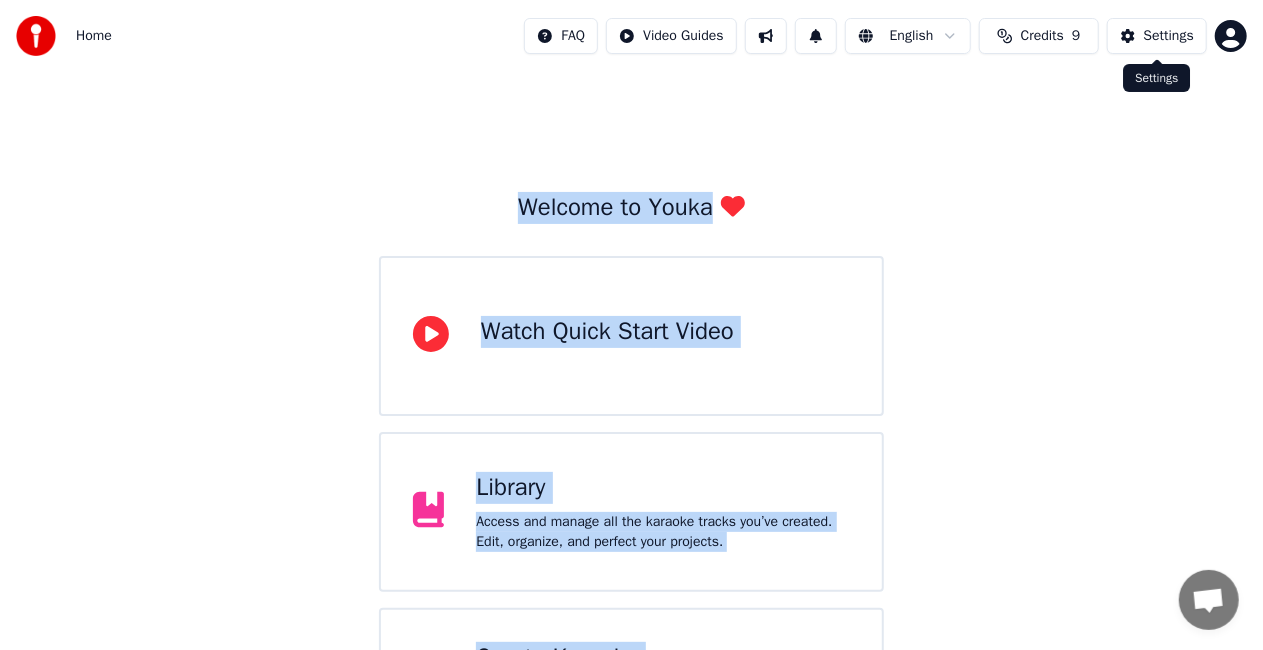 drag, startPoint x: 856, startPoint y: 61, endPoint x: 1279, endPoint y: -23, distance: 431.2598 